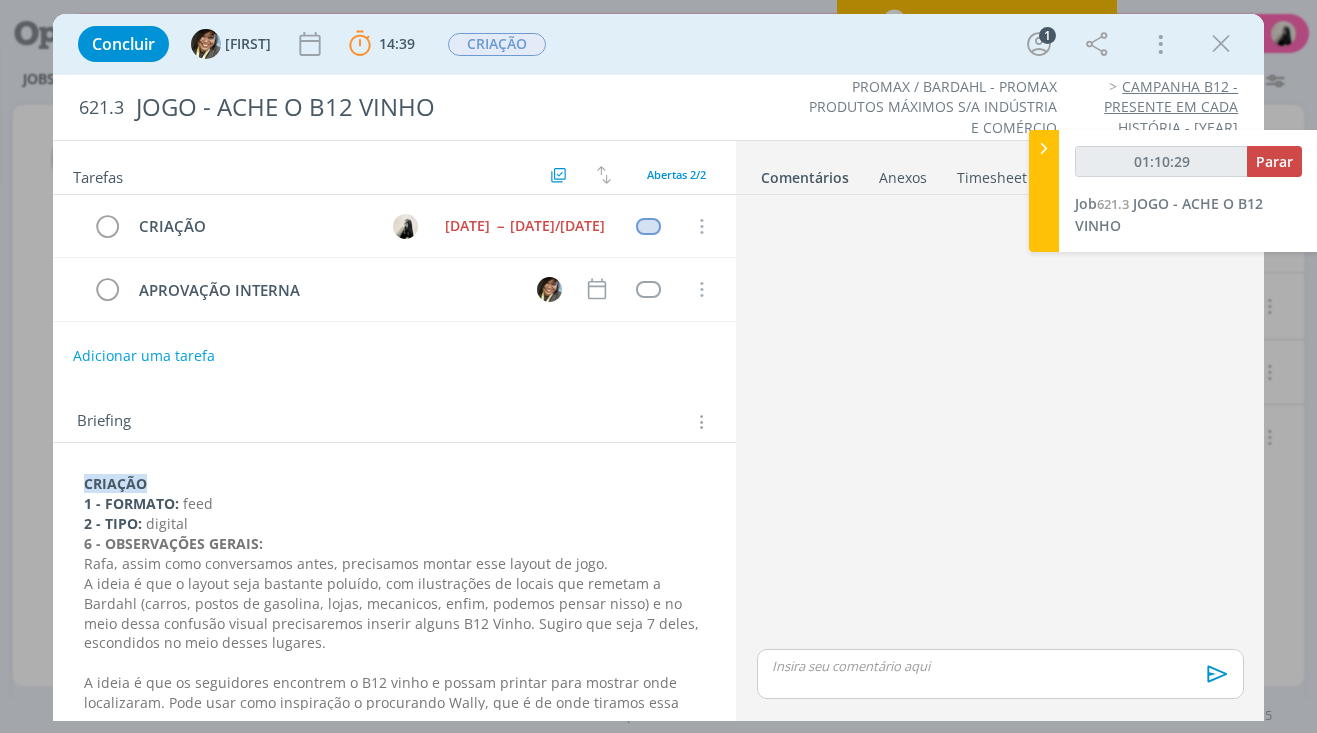 scroll, scrollTop: 0, scrollLeft: 0, axis: both 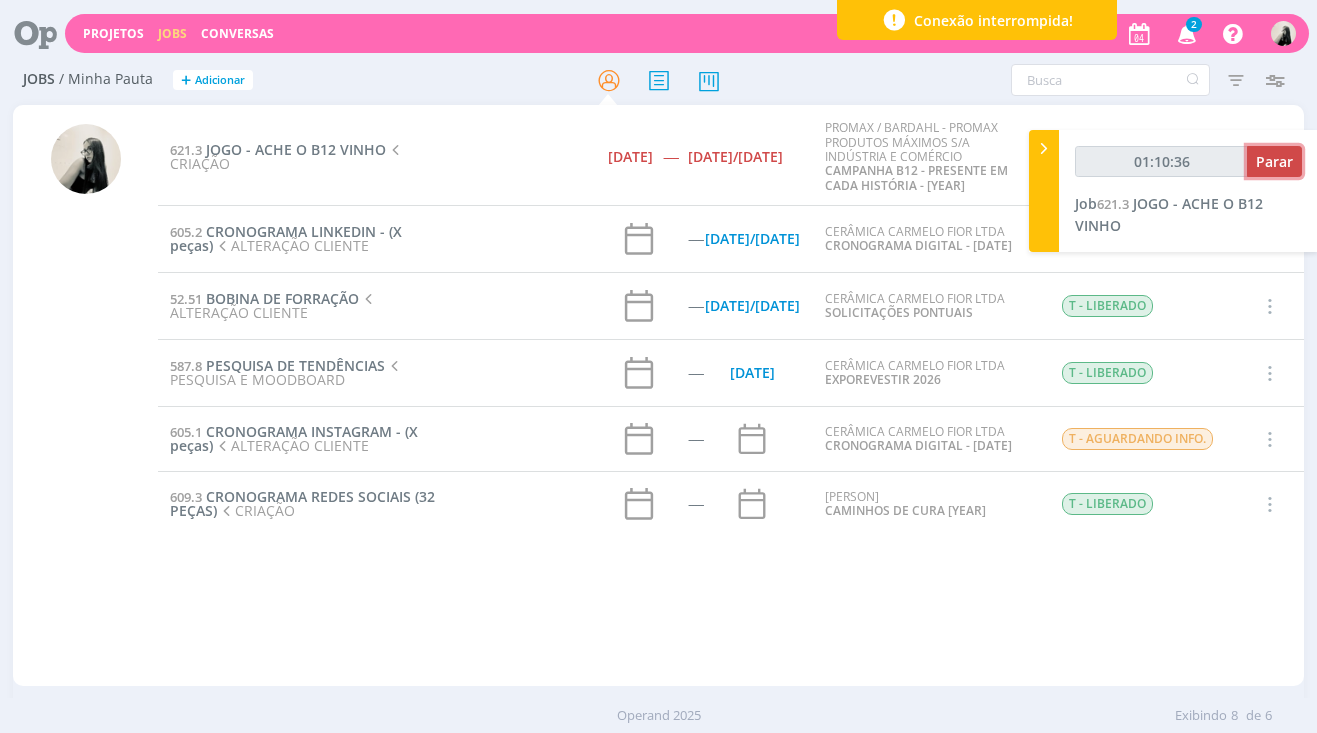 click on "Parar" at bounding box center [1274, 161] 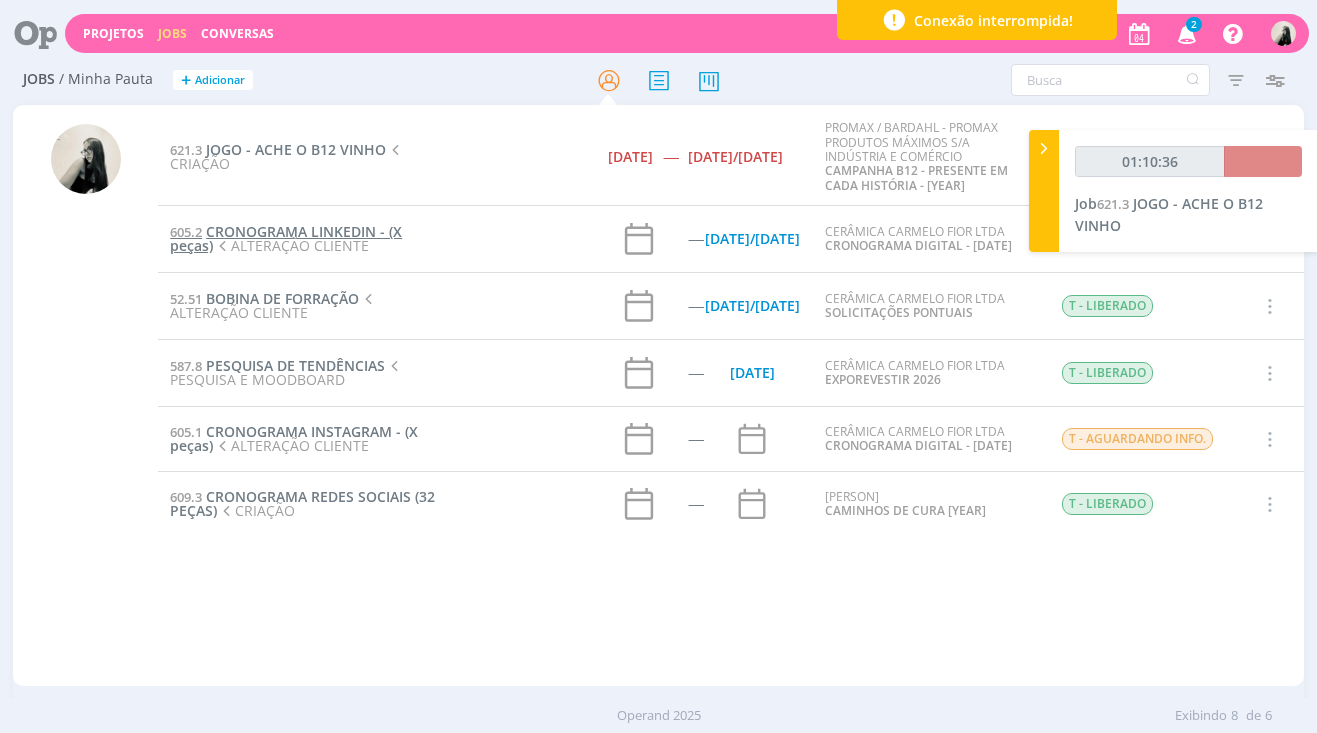 click on "CRONOGRAMA LINKEDIN - (X peças)" at bounding box center (286, 238) 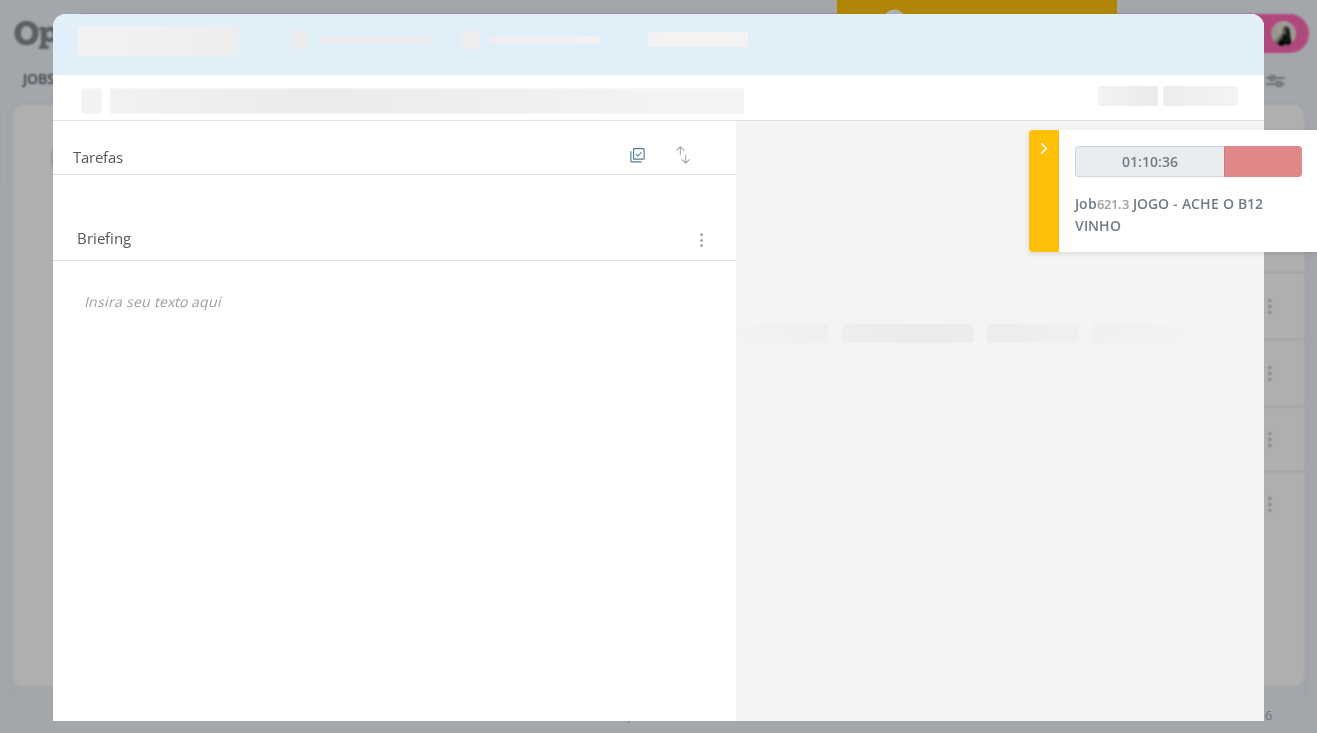 type on "01:11:00" 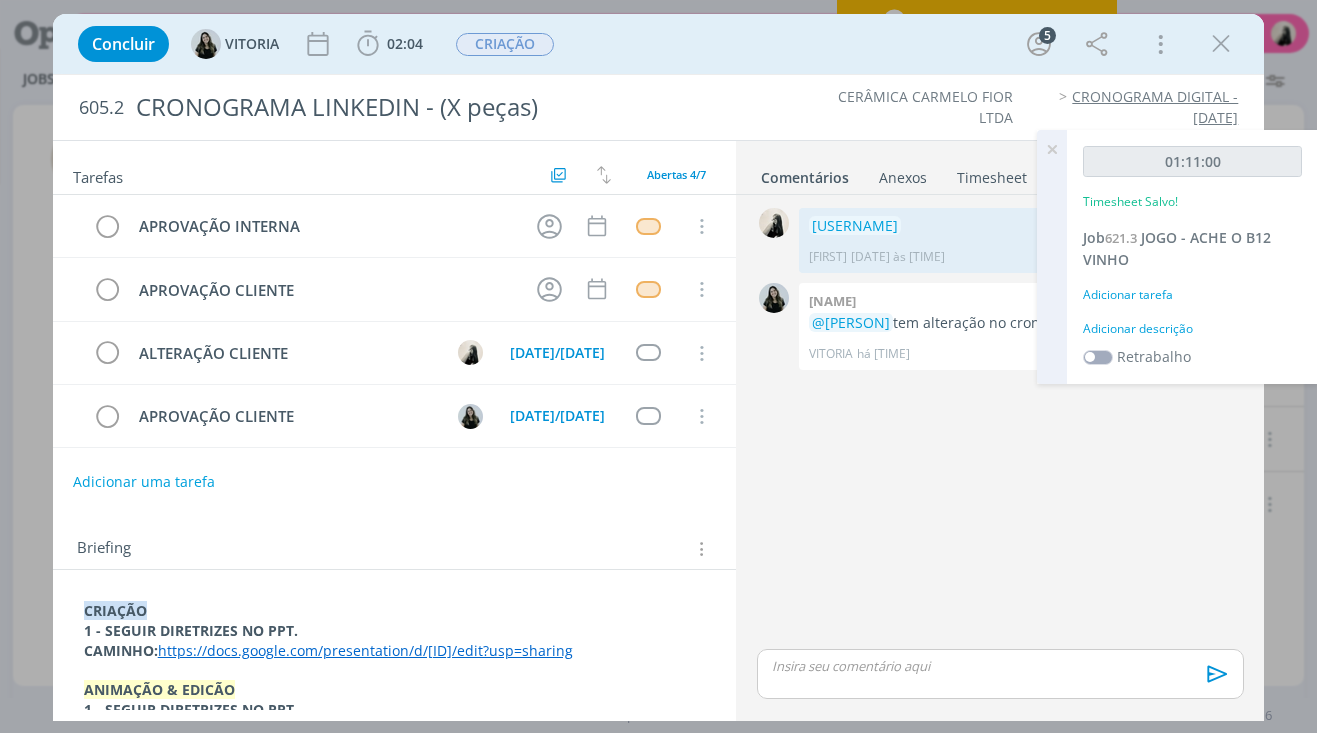 click at bounding box center (1052, 149) 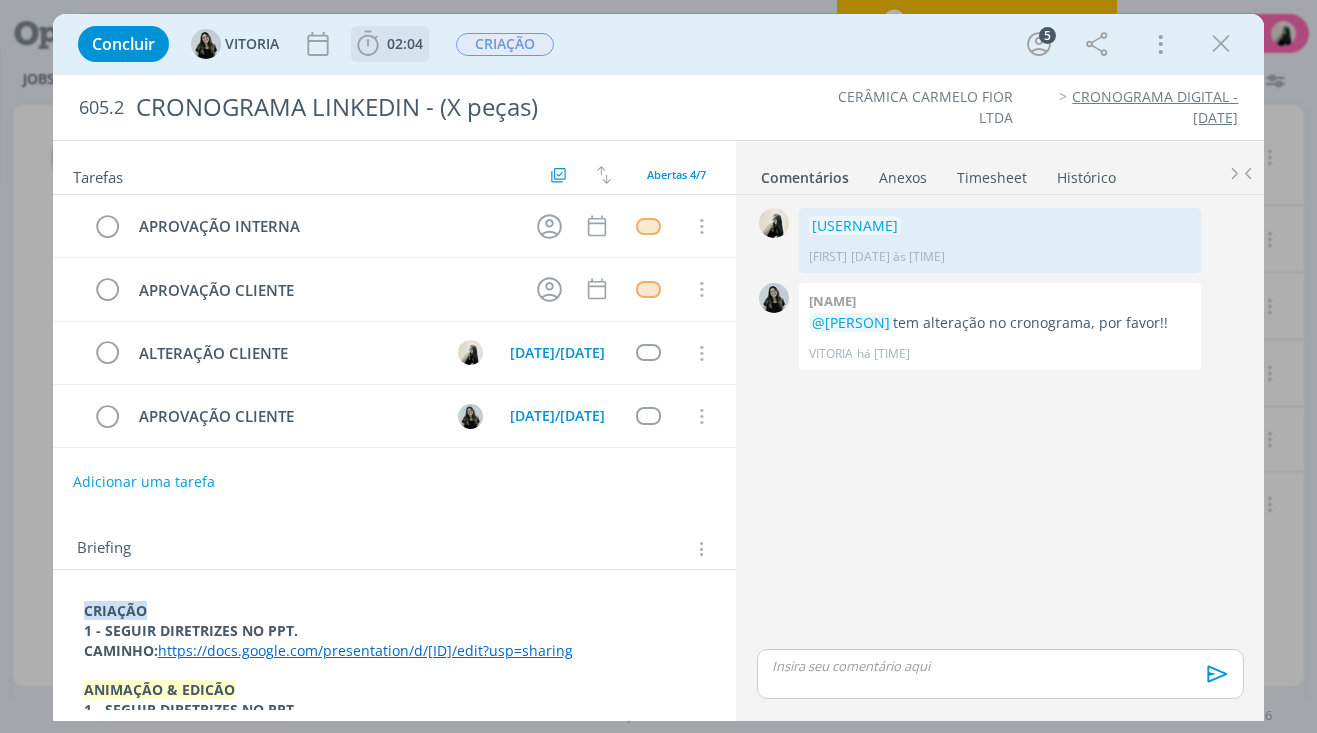 click 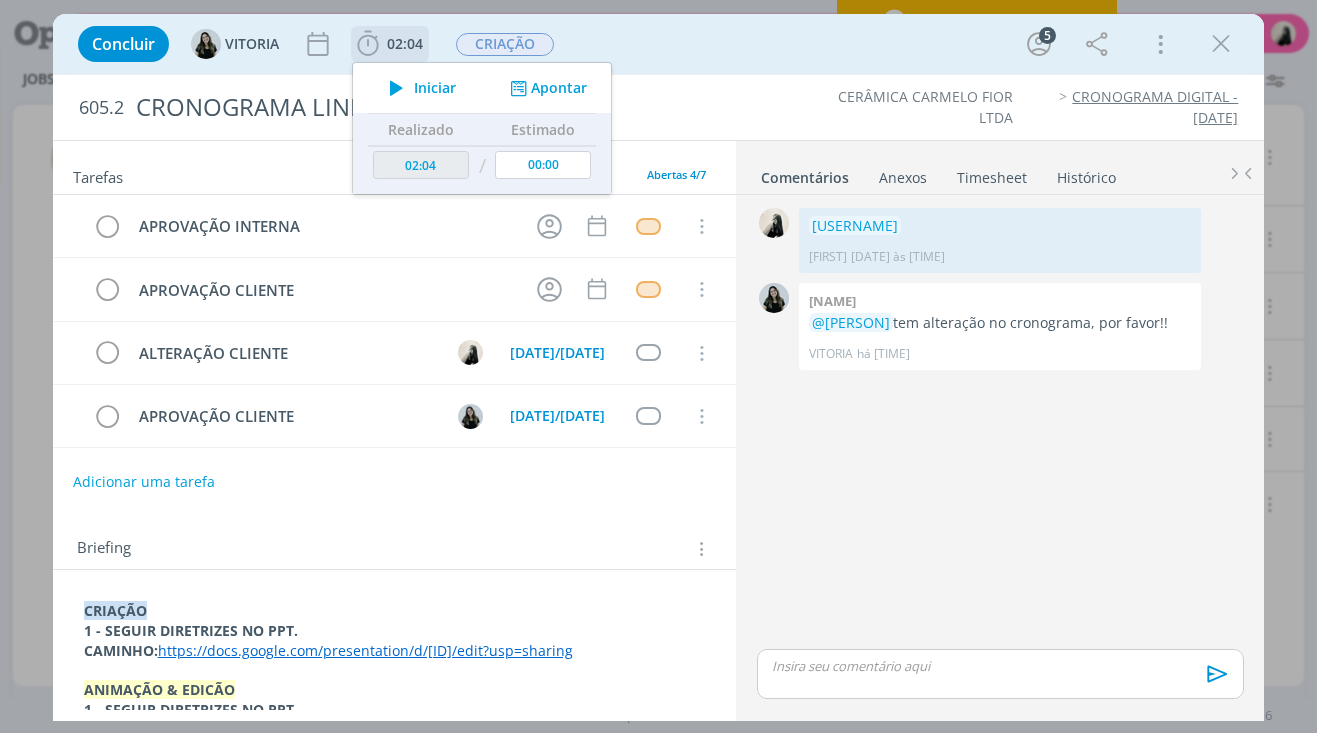 click at bounding box center (396, 88) 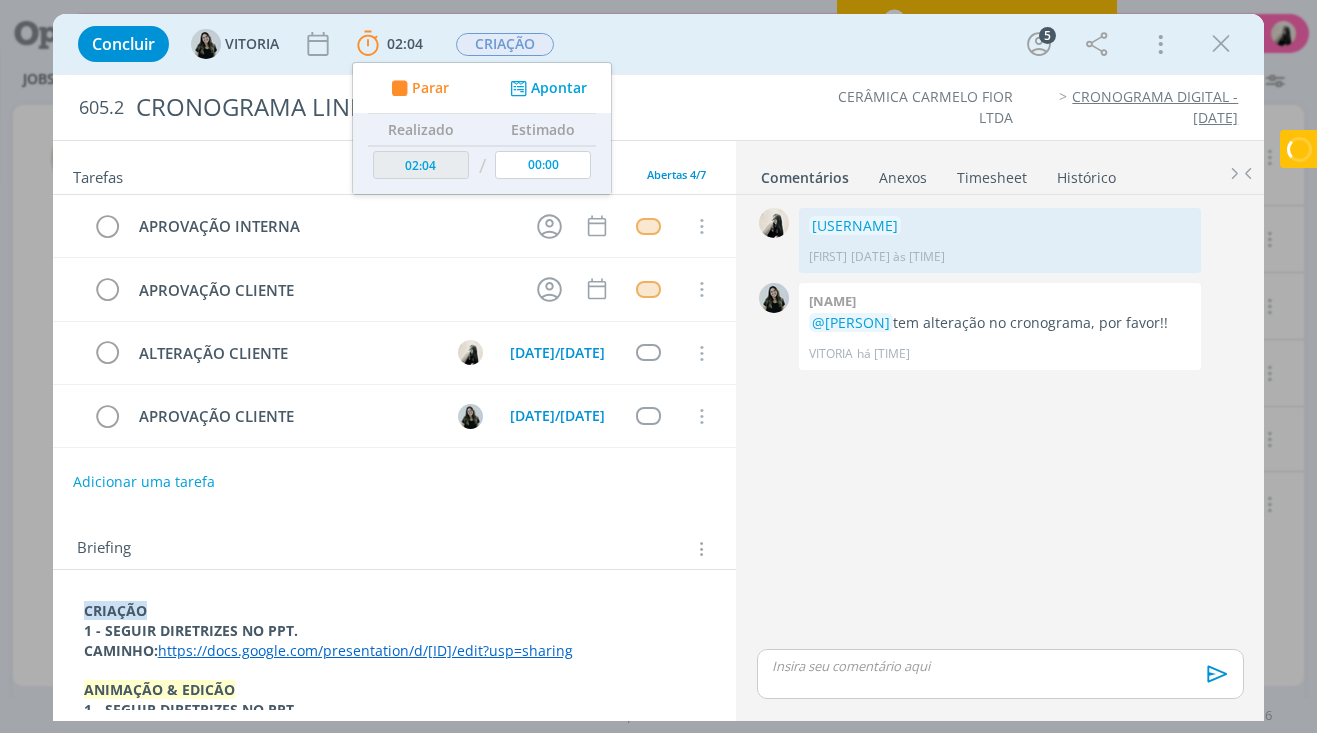 scroll, scrollTop: 100, scrollLeft: 0, axis: vertical 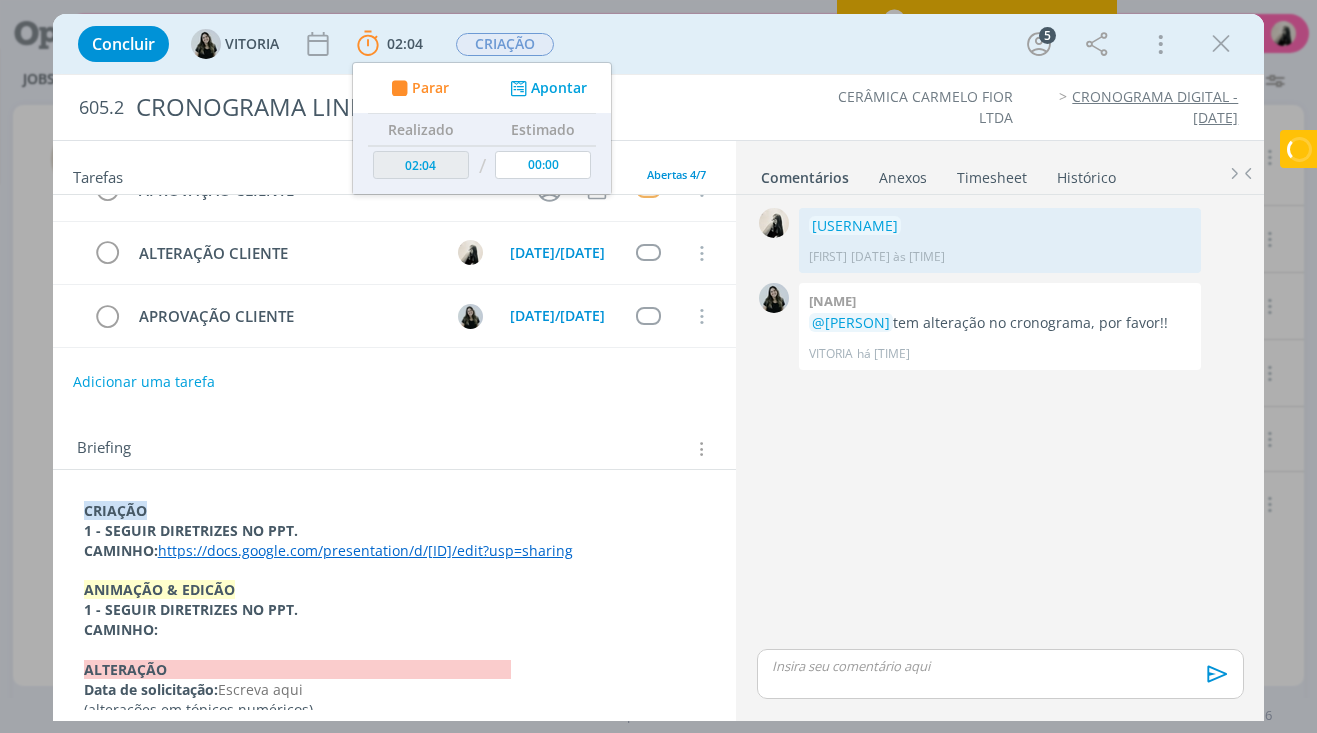 click on "https://docs.google.com/presentation/d/[ID]/edit?usp=sharing" at bounding box center [365, 550] 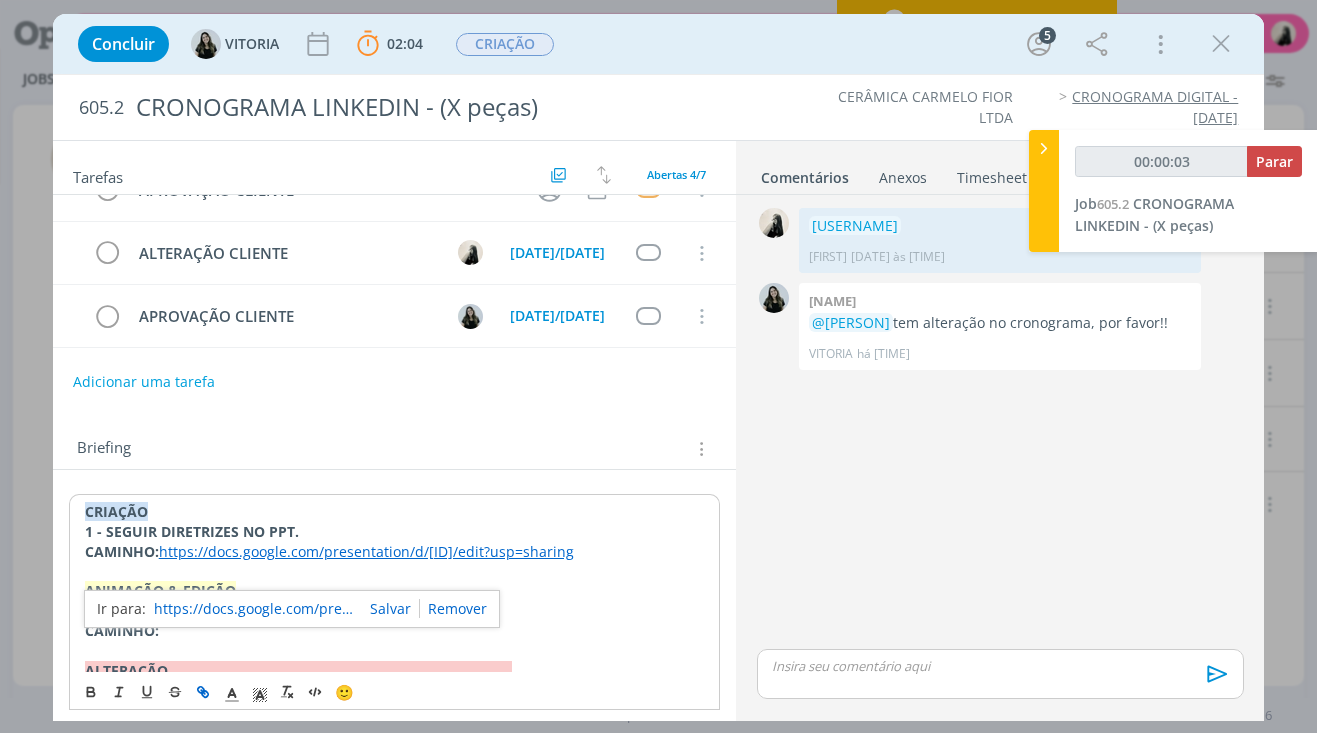 click on "https://docs.google.com/presentation/d/[ID]/edit?usp=sharing" at bounding box center [254, 609] 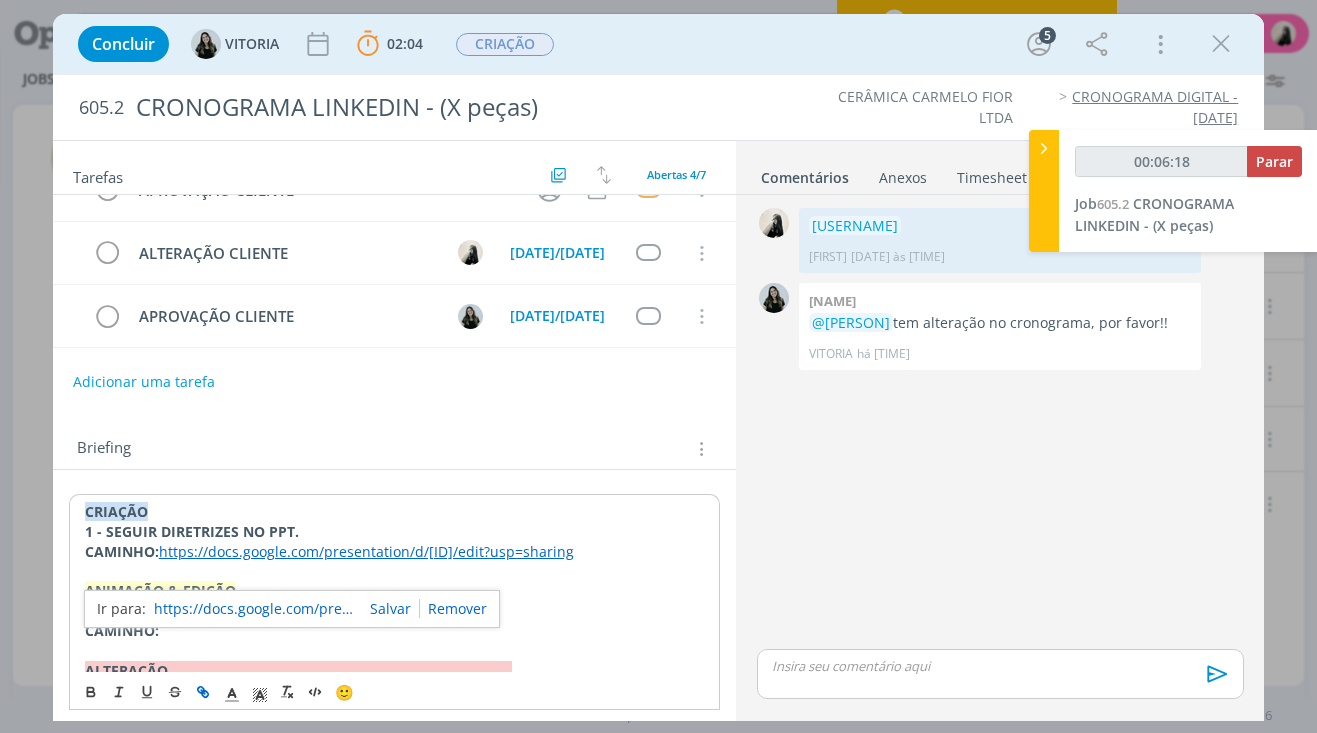 click at bounding box center (1000, 674) 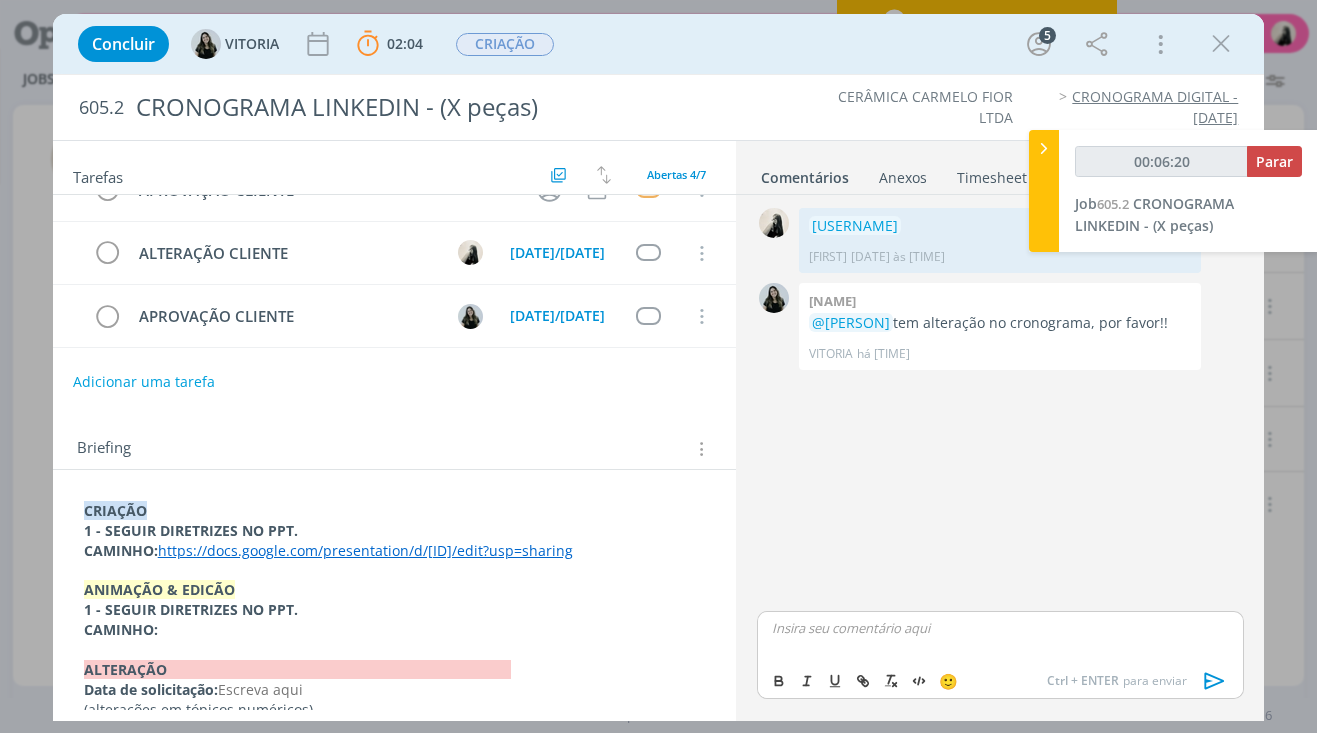 type on "00:06:21" 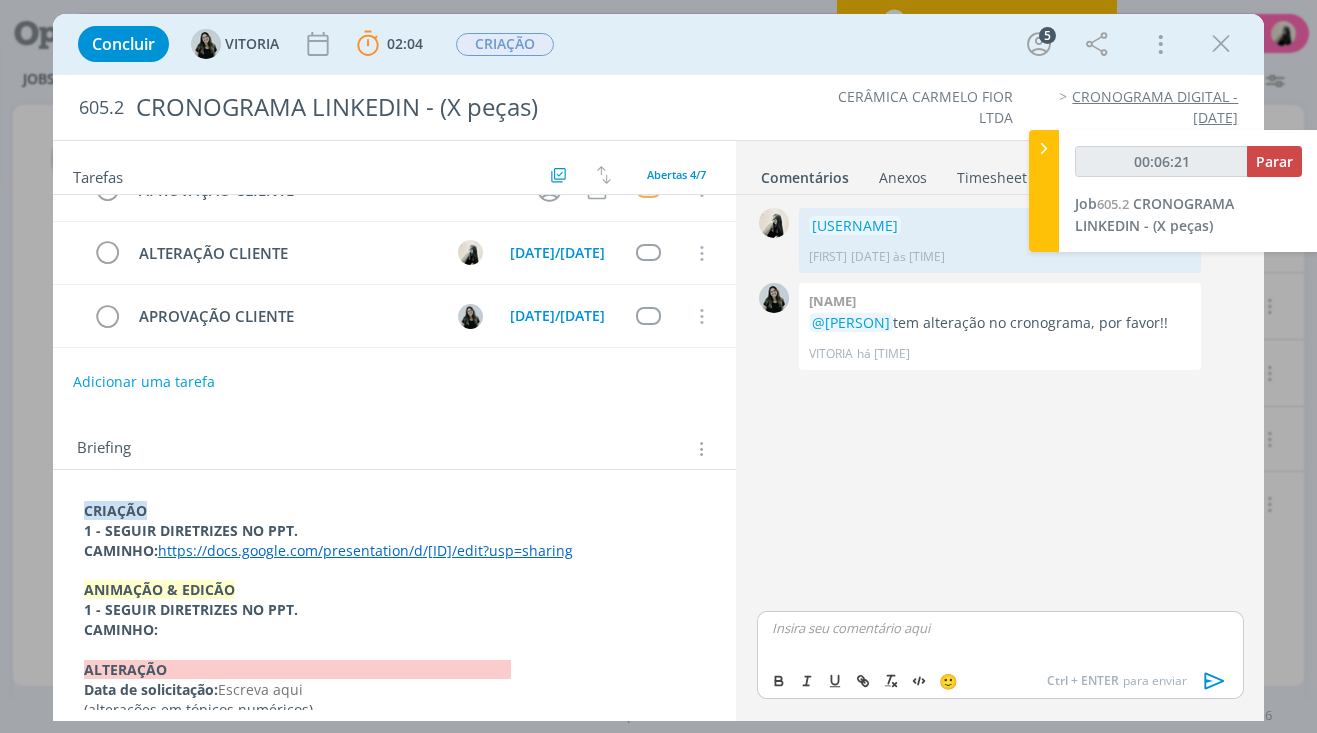 type 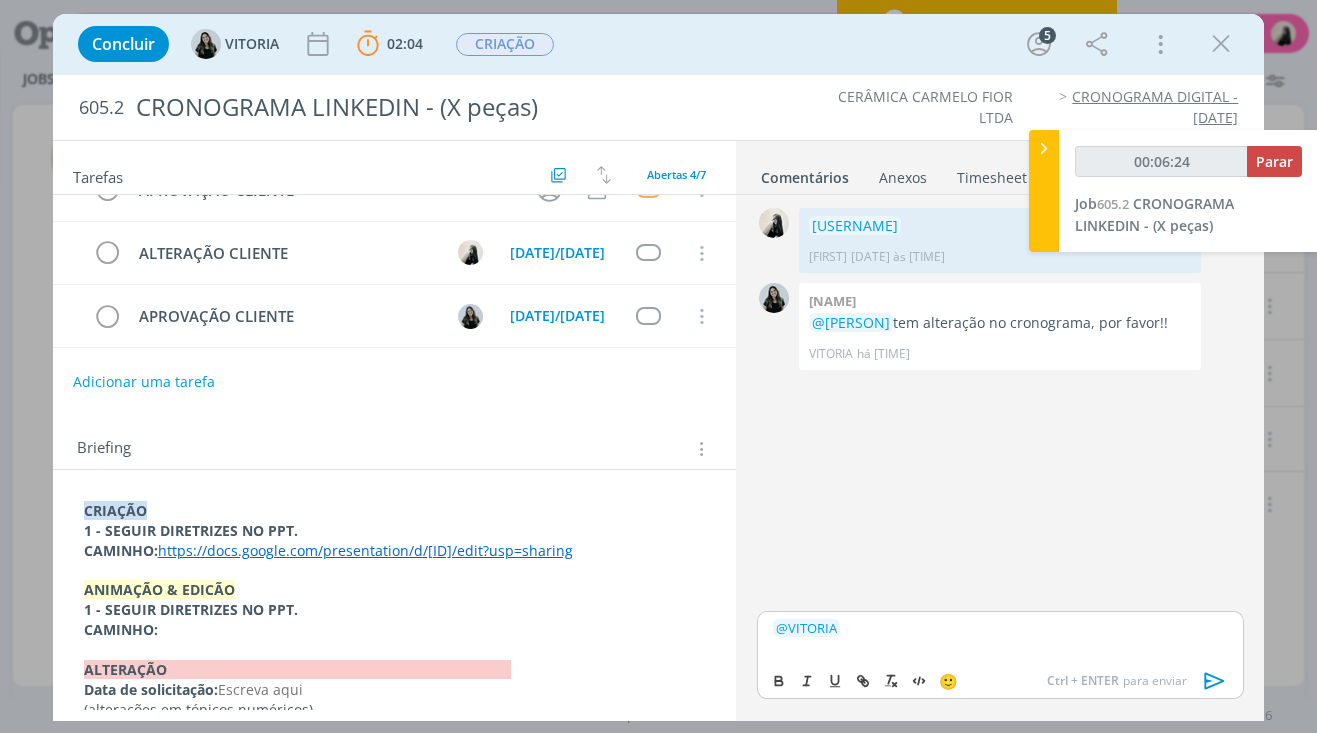 click 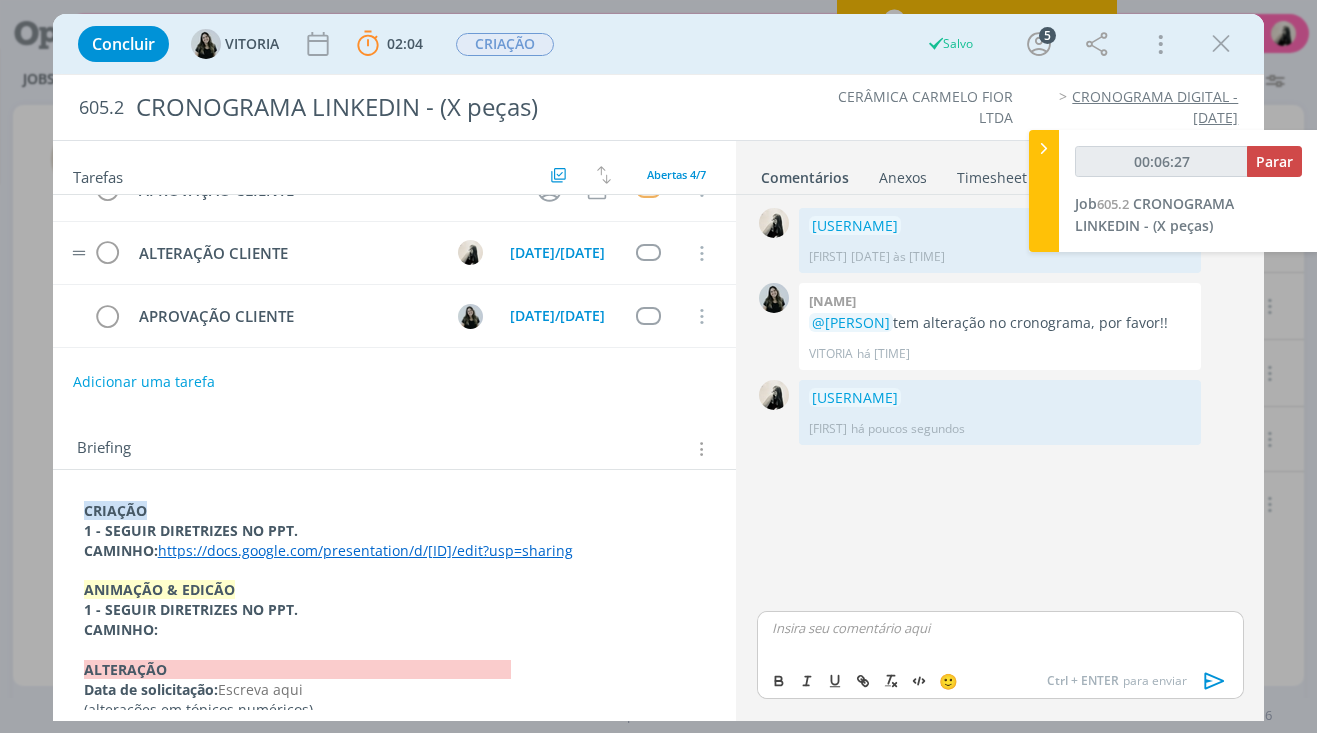 scroll, scrollTop: 0, scrollLeft: 0, axis: both 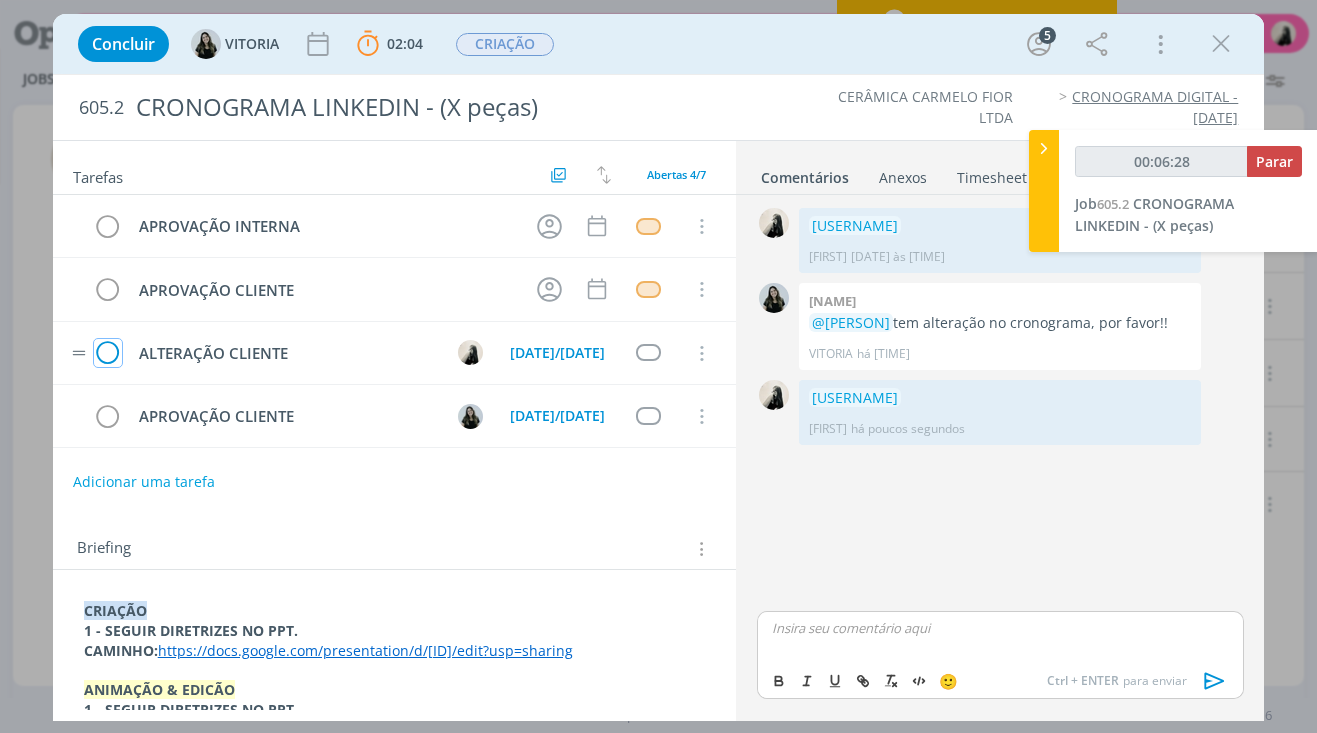 click at bounding box center [108, 354] 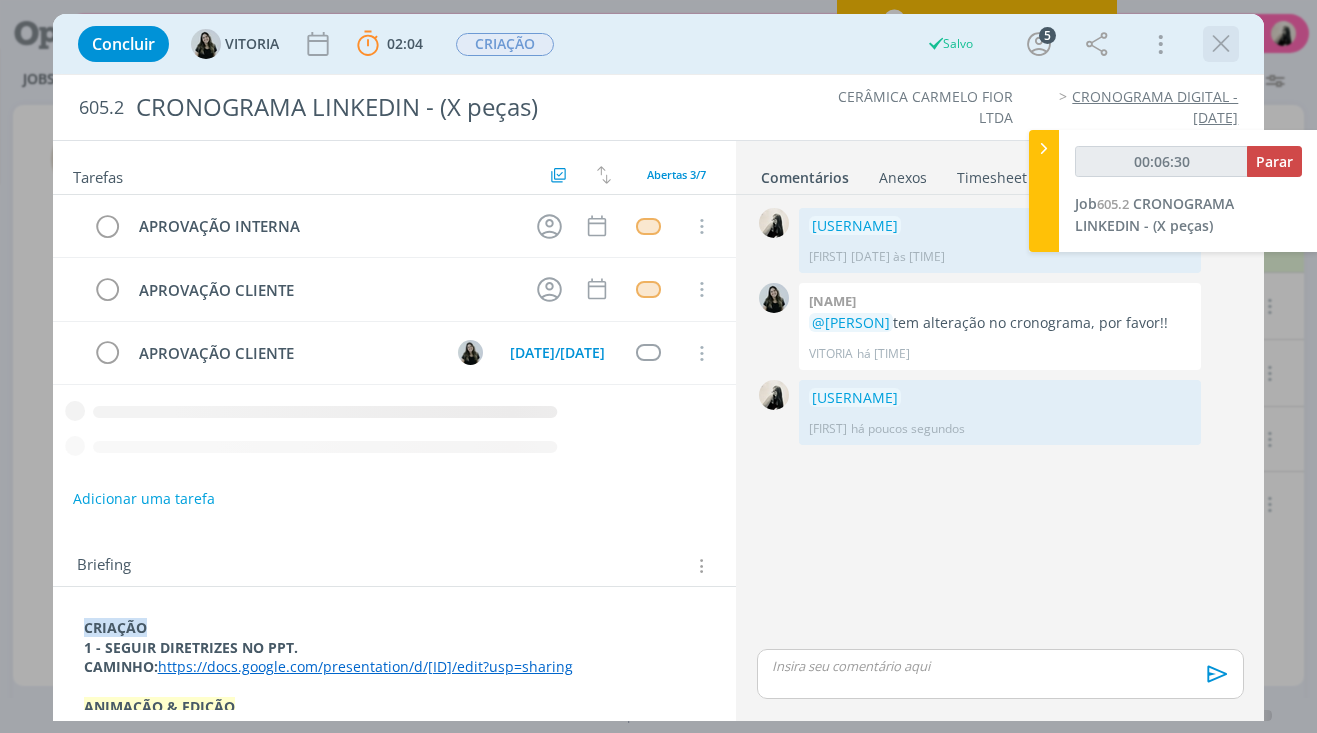 click at bounding box center (1221, 44) 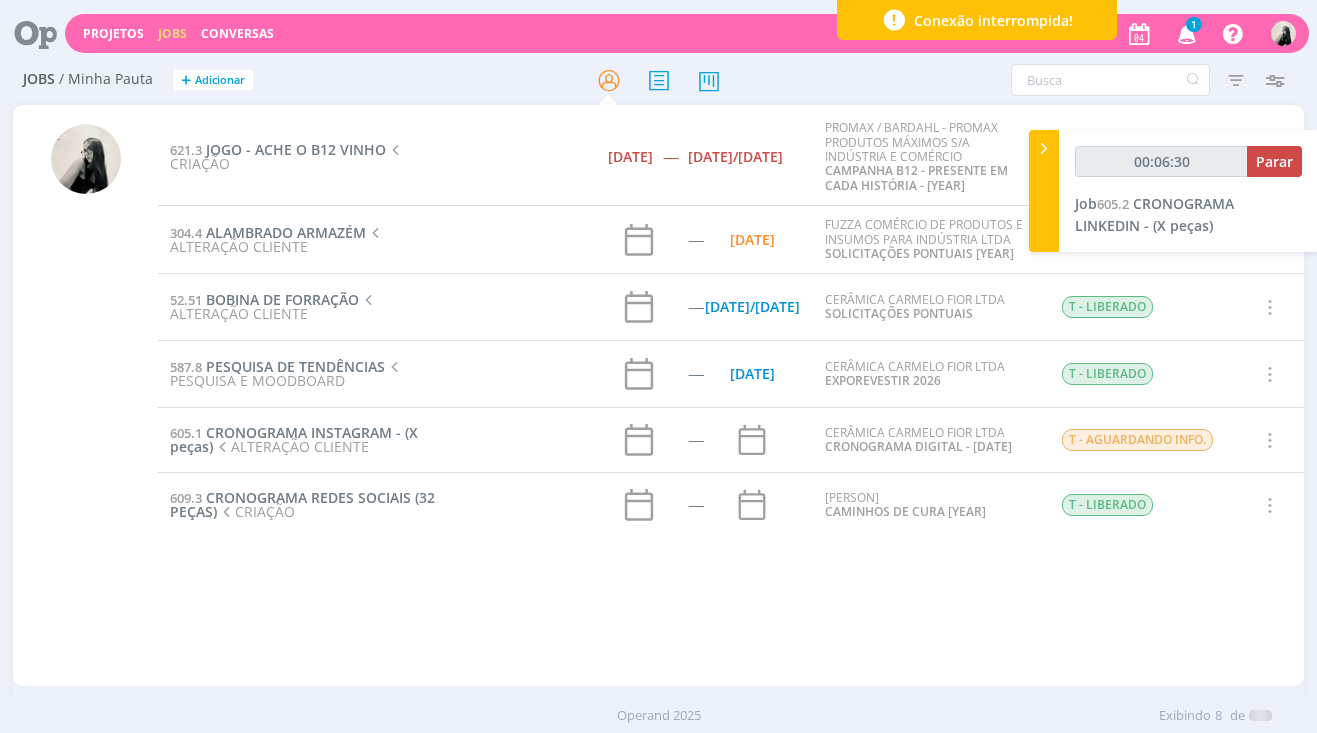 type on "00:06:31" 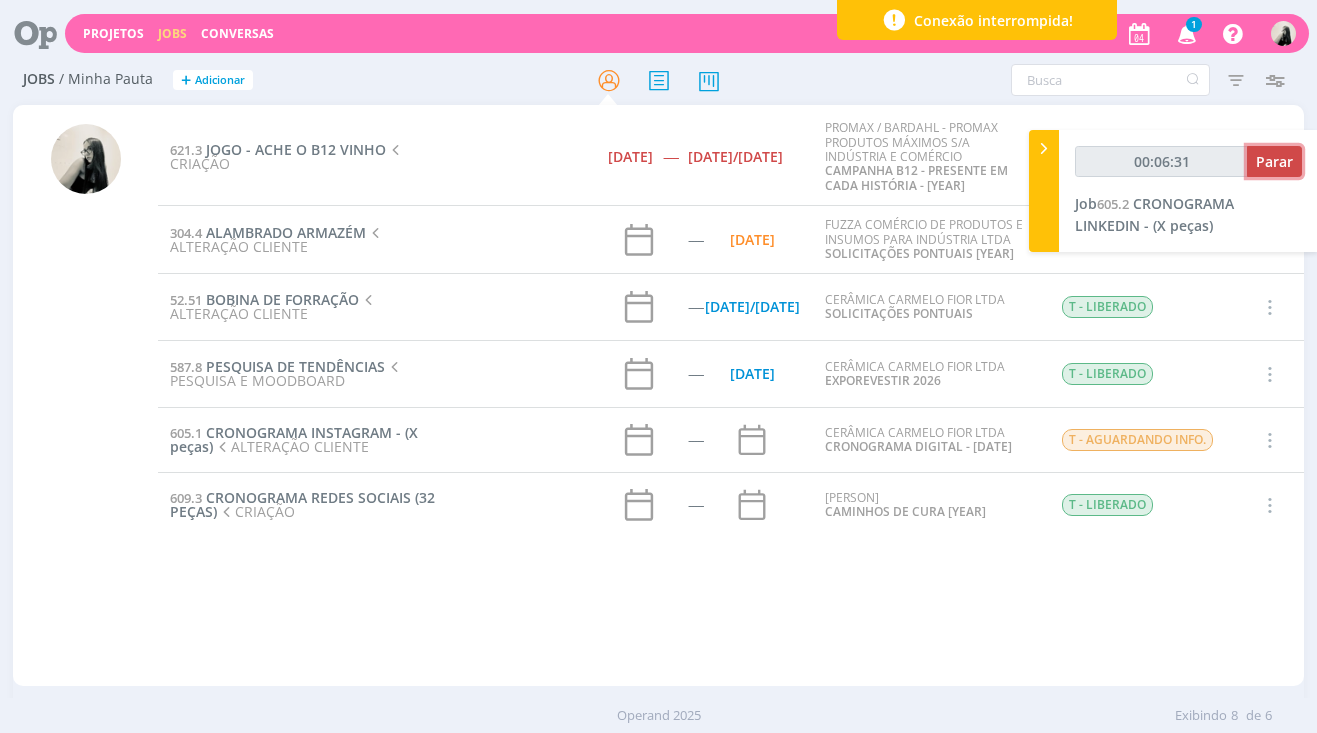 click on "Parar" at bounding box center (1274, 161) 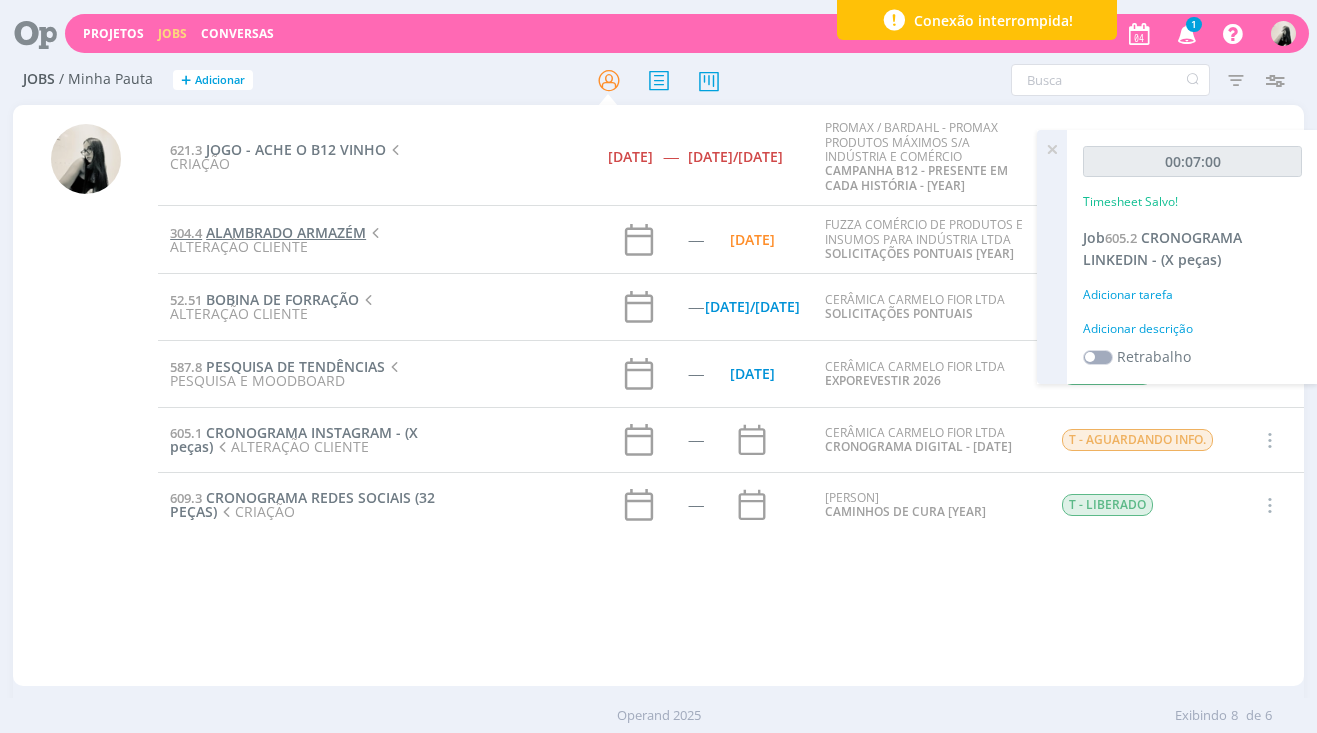 click on "ALAMBRADO ARMAZÉM" at bounding box center [286, 232] 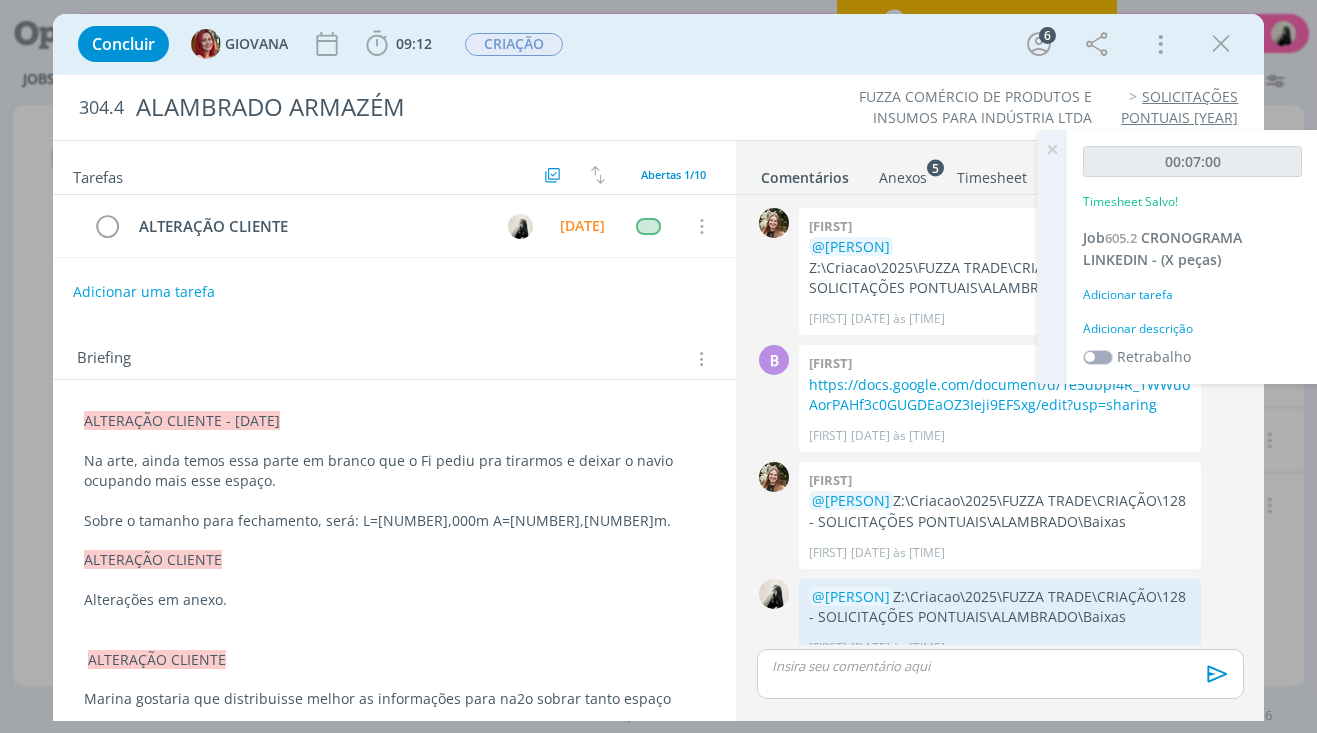 scroll, scrollTop: 311, scrollLeft: 0, axis: vertical 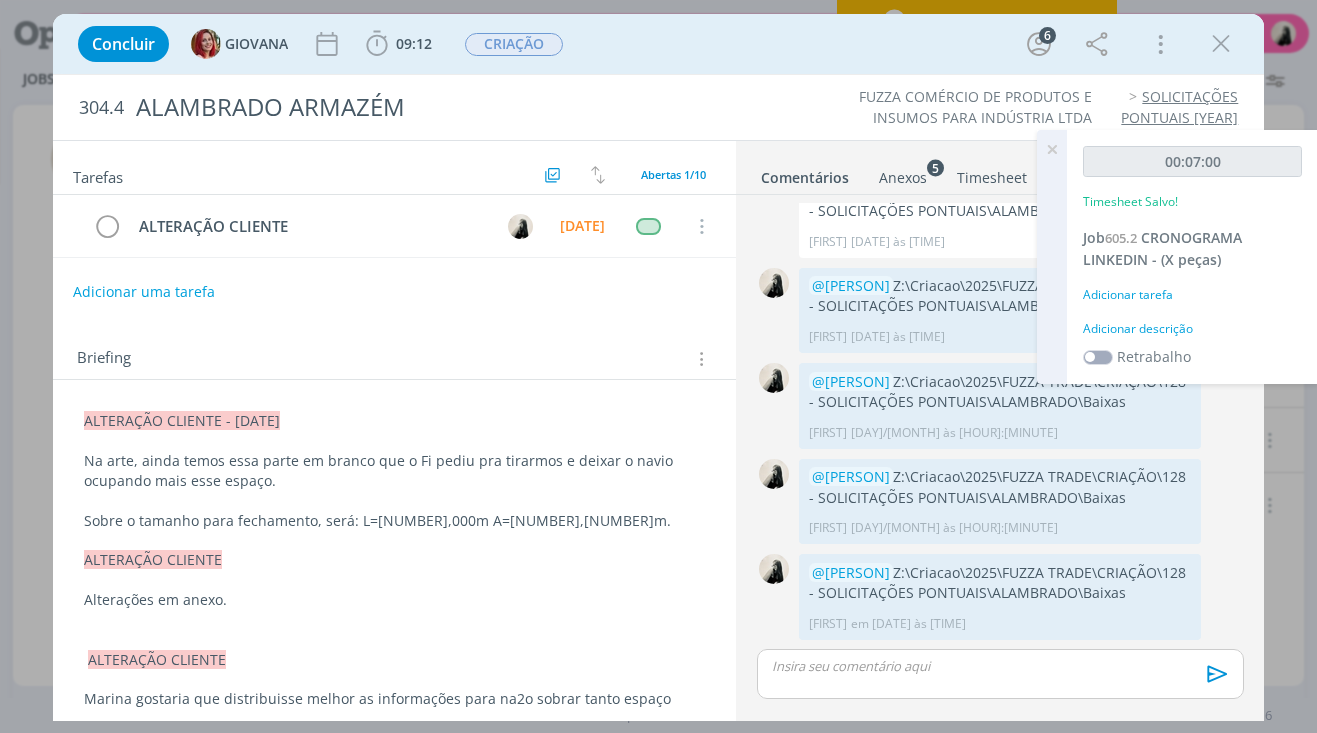 click on "Anexos
5" at bounding box center (903, 173) 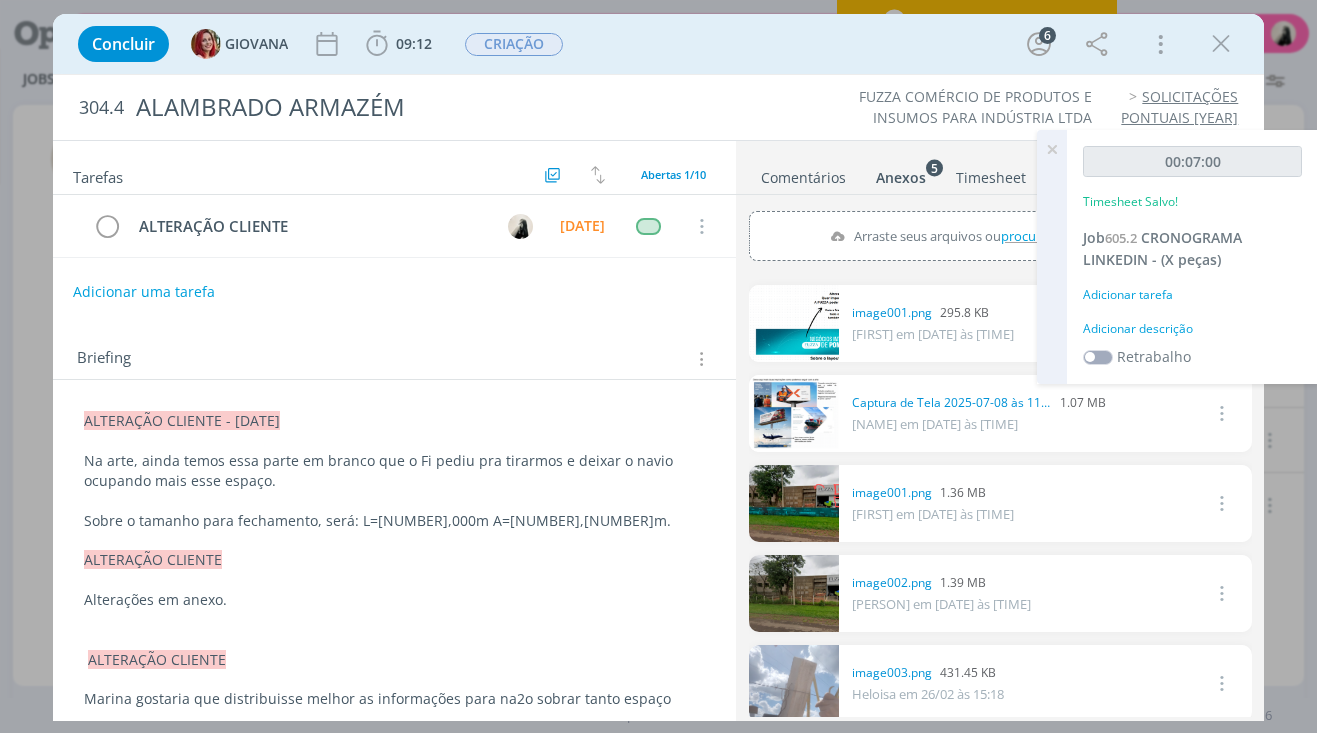click at bounding box center (1052, 149) 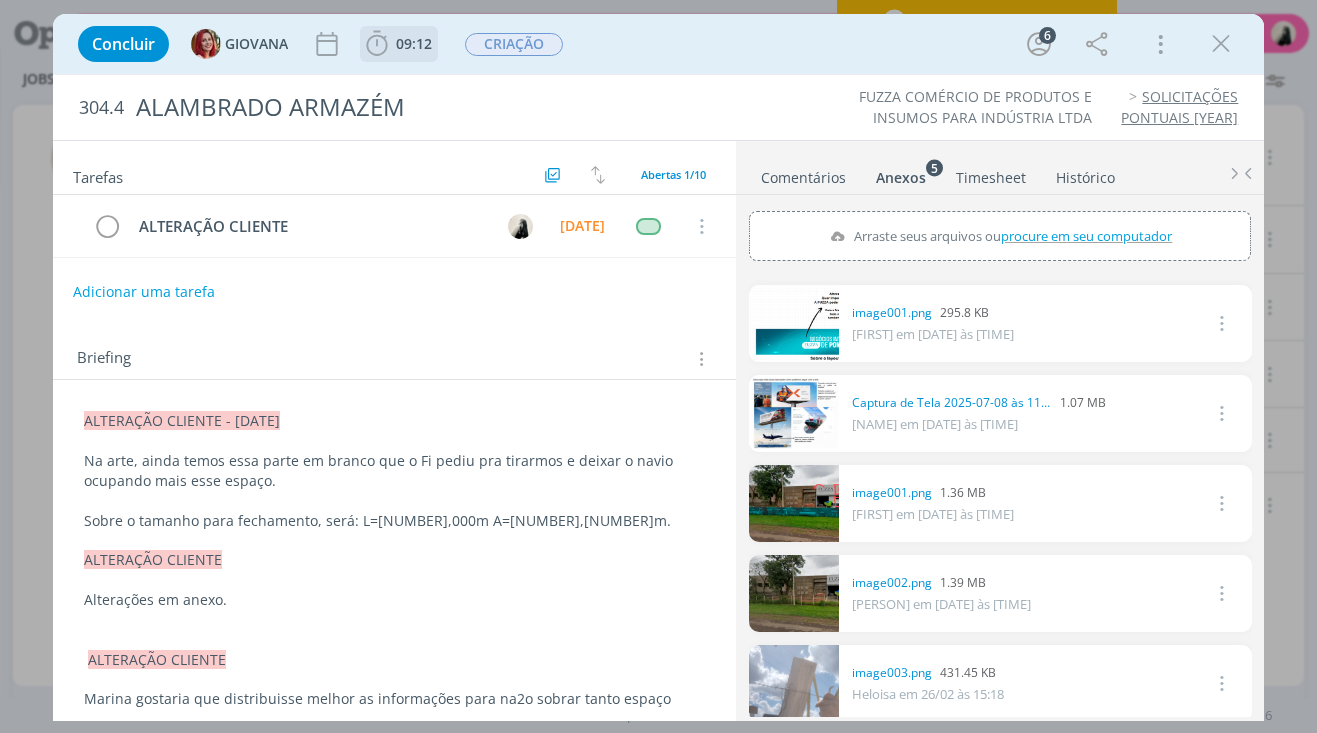 click 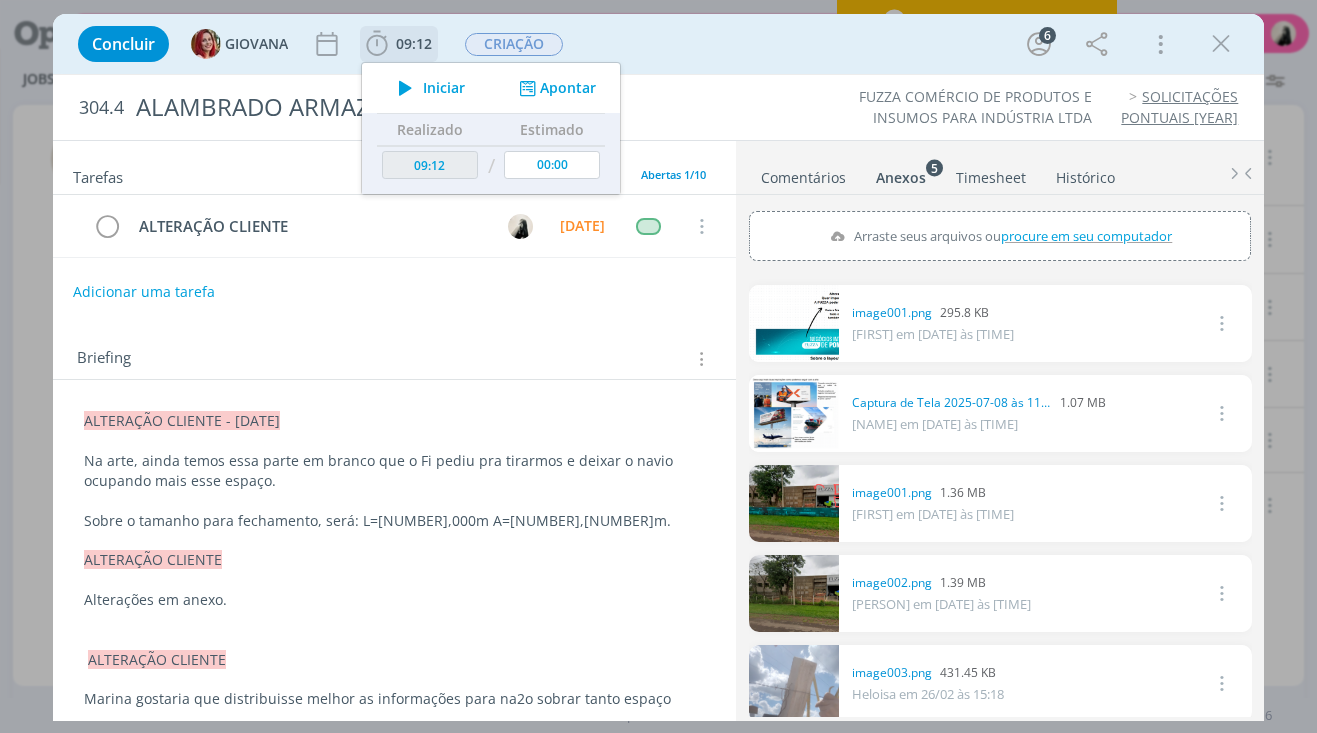click at bounding box center [405, 88] 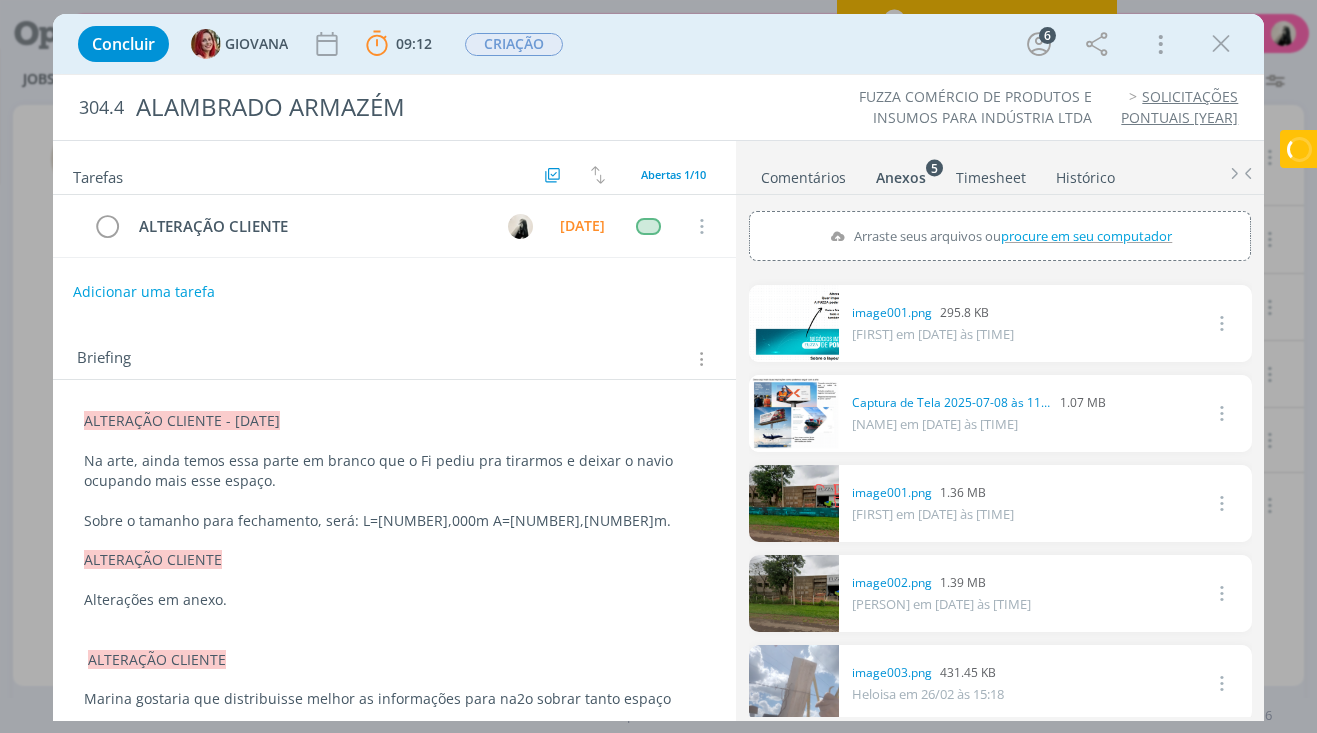 click on "Comentários" at bounding box center (803, 173) 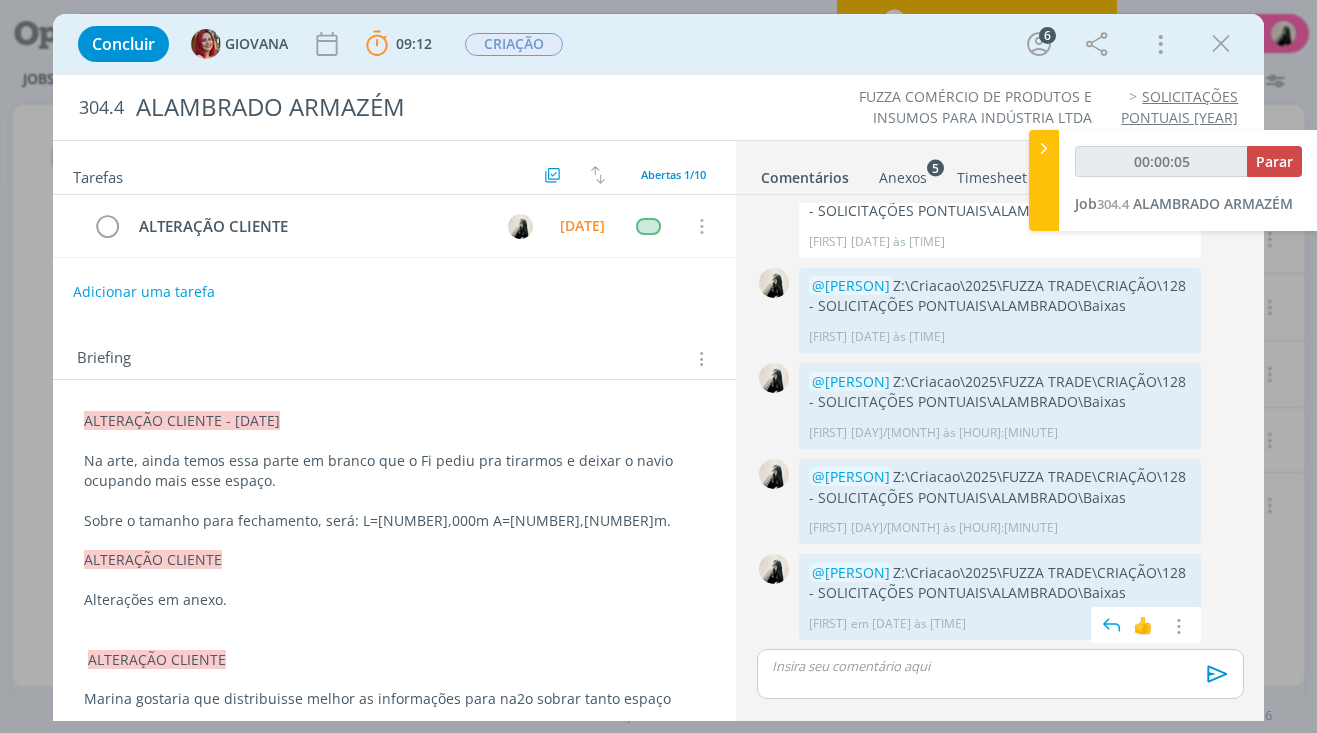 drag, startPoint x: 878, startPoint y: 570, endPoint x: 1120, endPoint y: 593, distance: 243.09052 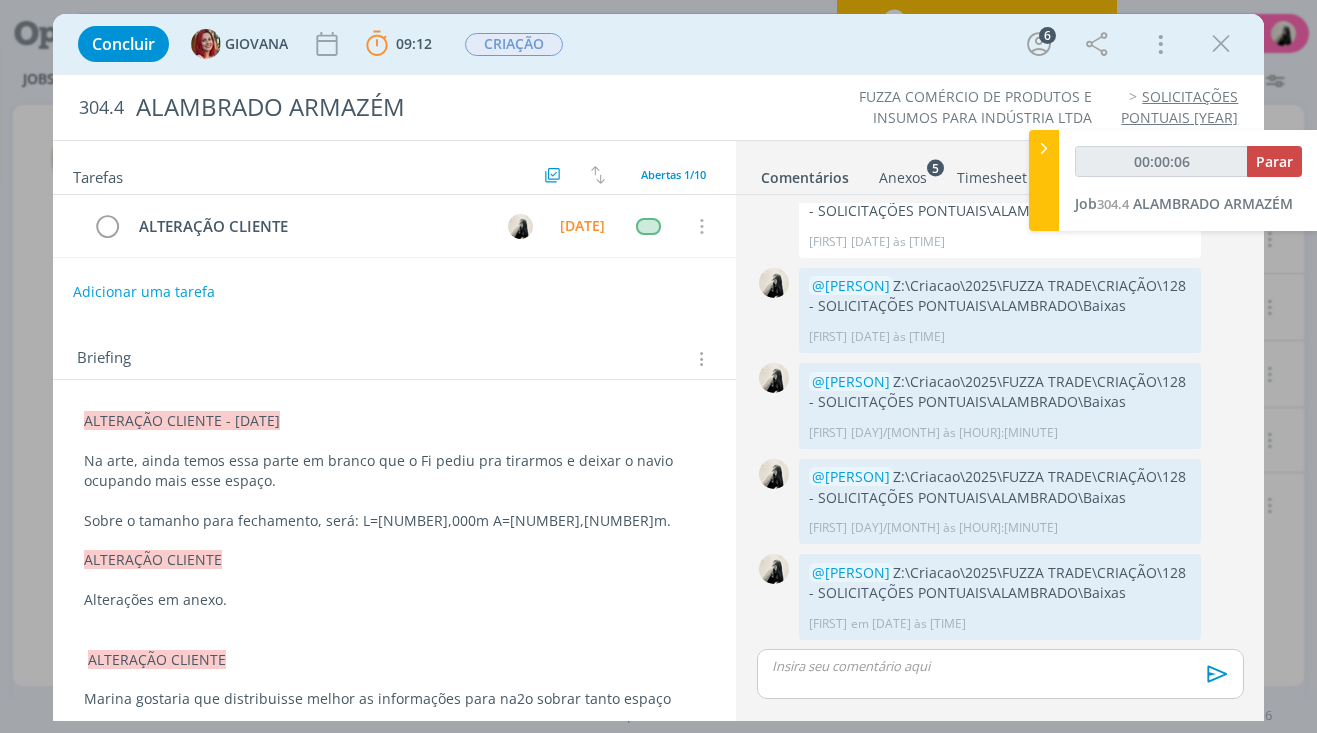 copy on "Z:\Criacao\2025\FUZZA TRADE\CRIAÇÃO\128 - SOLICITAÇÕES PONTUAIS\ALAMBRADO\Baixas" 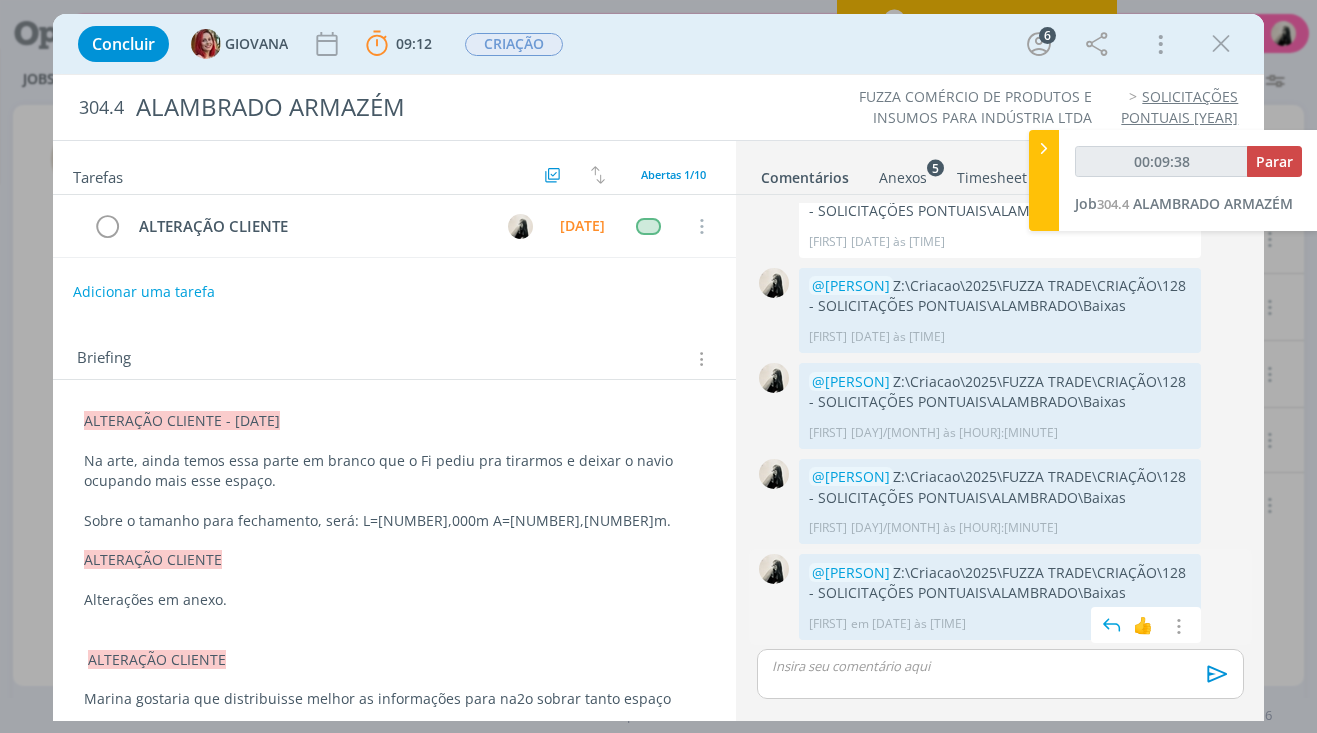 copy on "Z:\Criacao\2025\FUZZA TRADE\CRIAÇÃO\128 - SOLICITAÇÕES PONTUAIS\ALAMBRADO\Baixas" 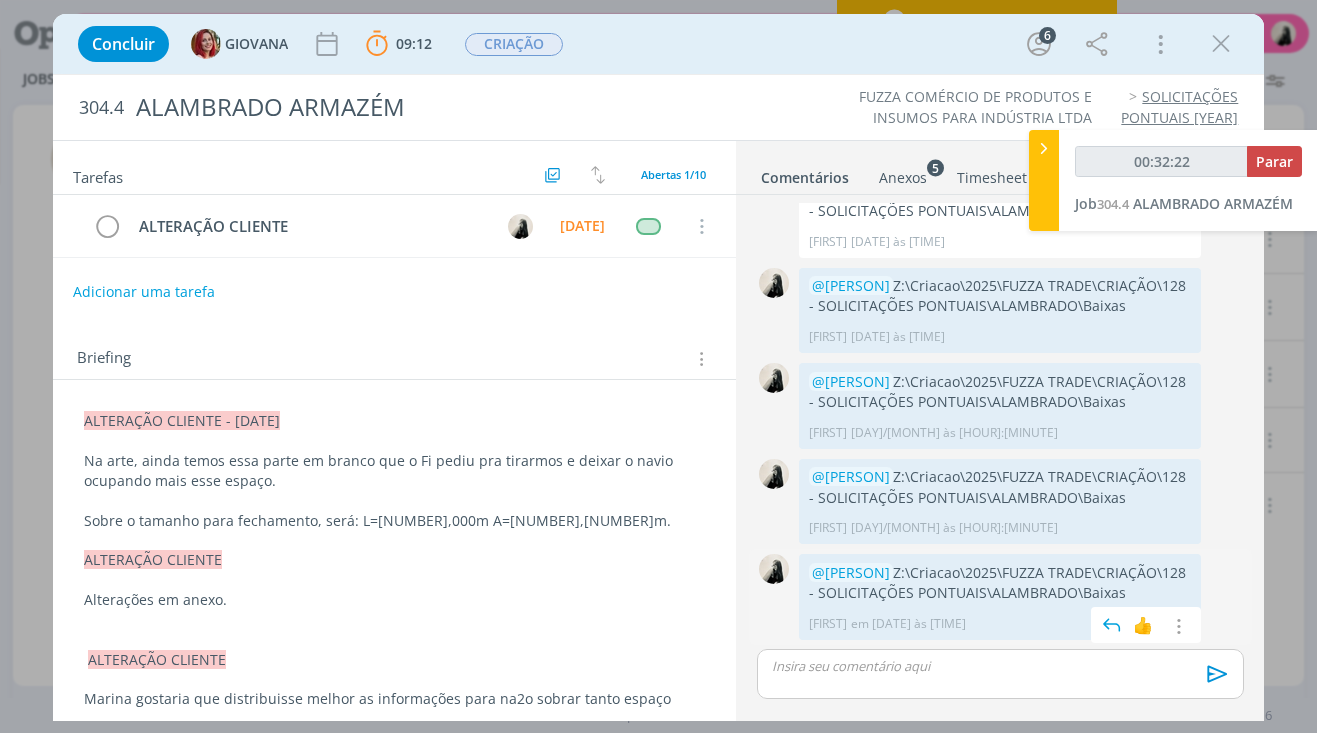 copy on "Z:\Criacao\2025\FUZZA TRADE\CRIAÇÃO\128 - SOLICITAÇÕES PONTUAIS\ALAMBRADO\Baixas" 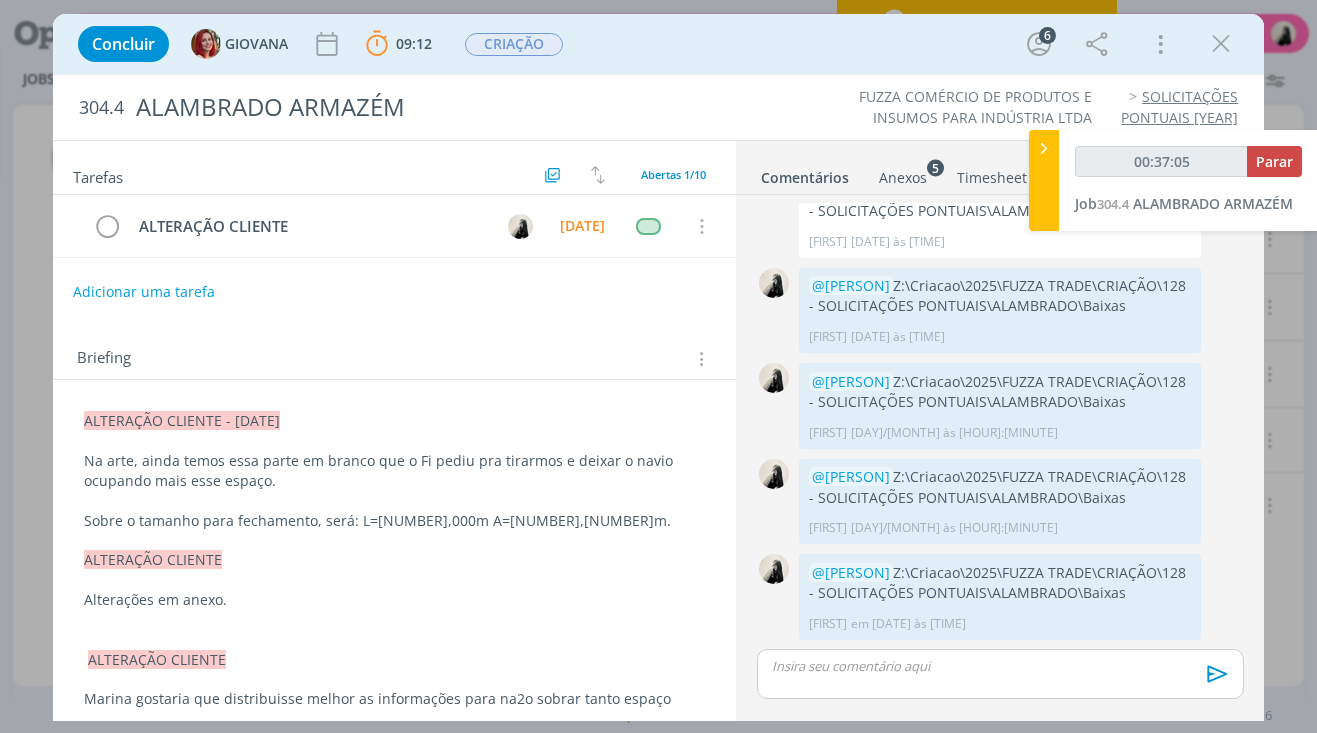 click at bounding box center [1000, 674] 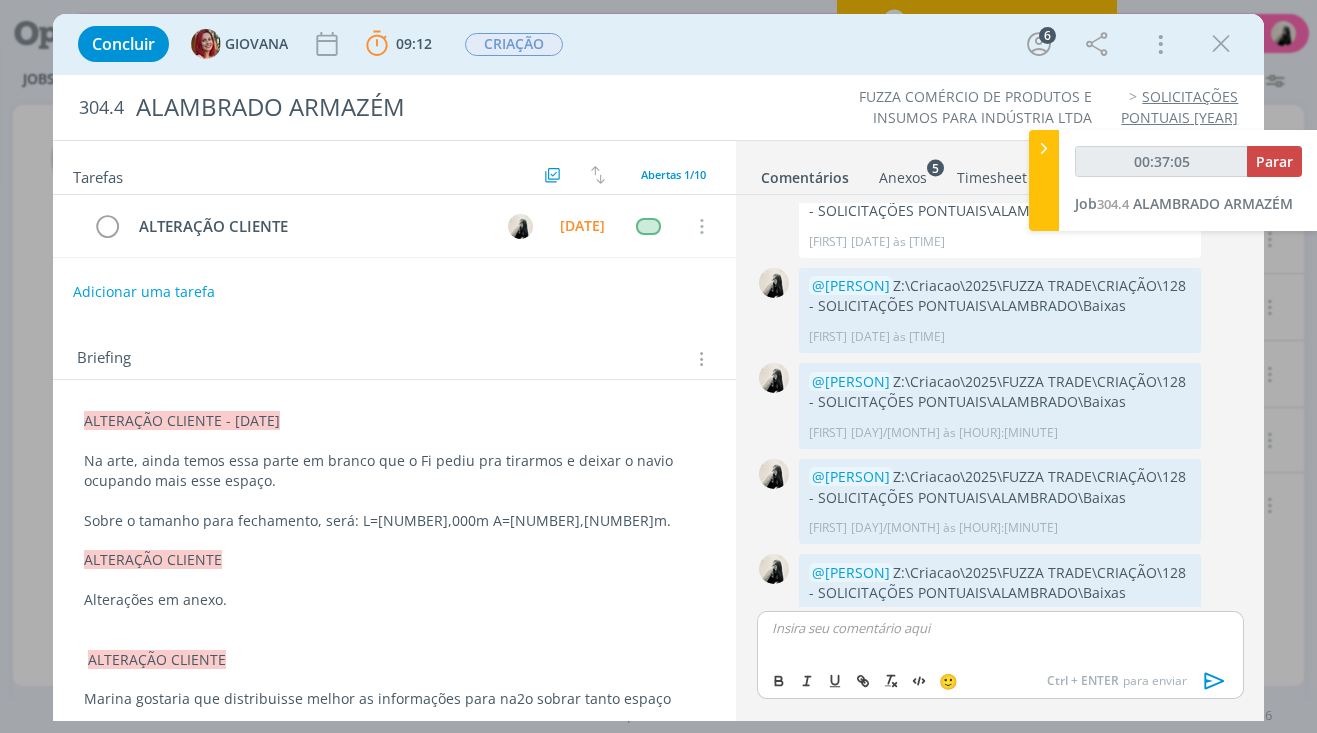 scroll, scrollTop: 349, scrollLeft: 0, axis: vertical 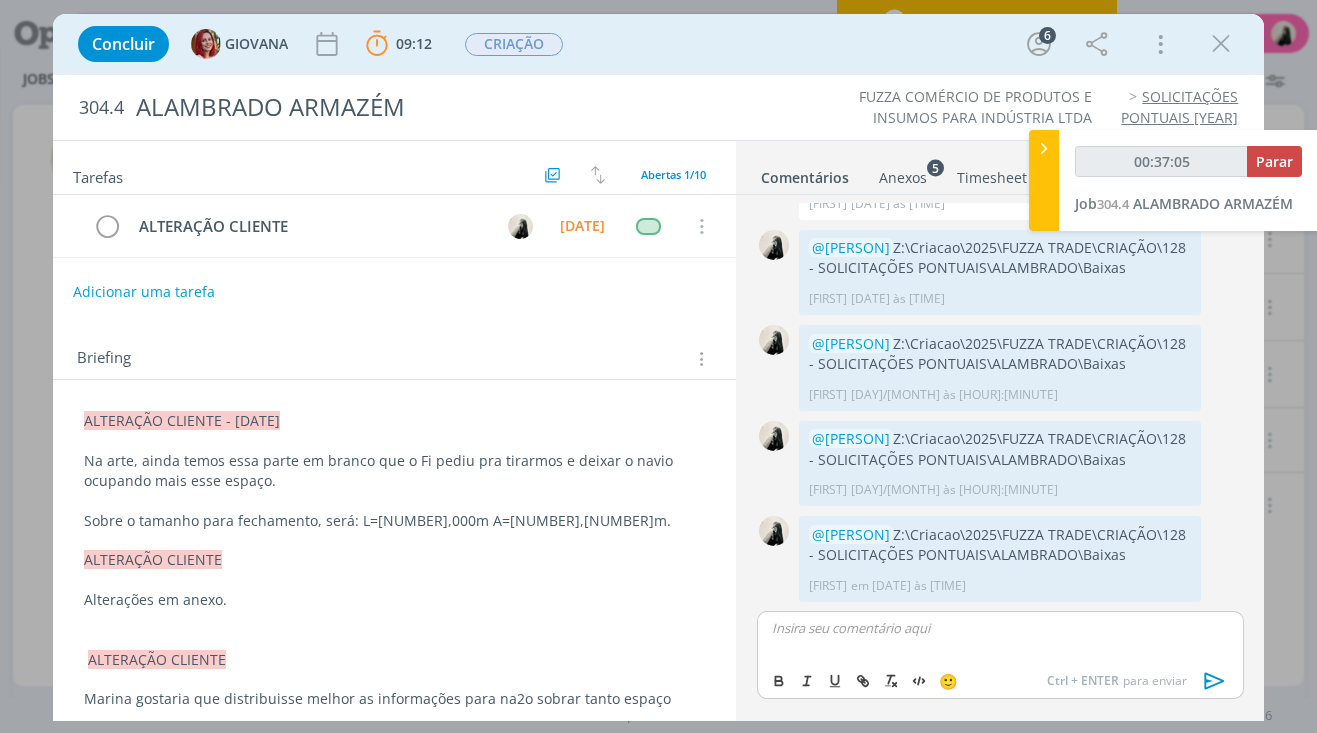 type on "00:37:06" 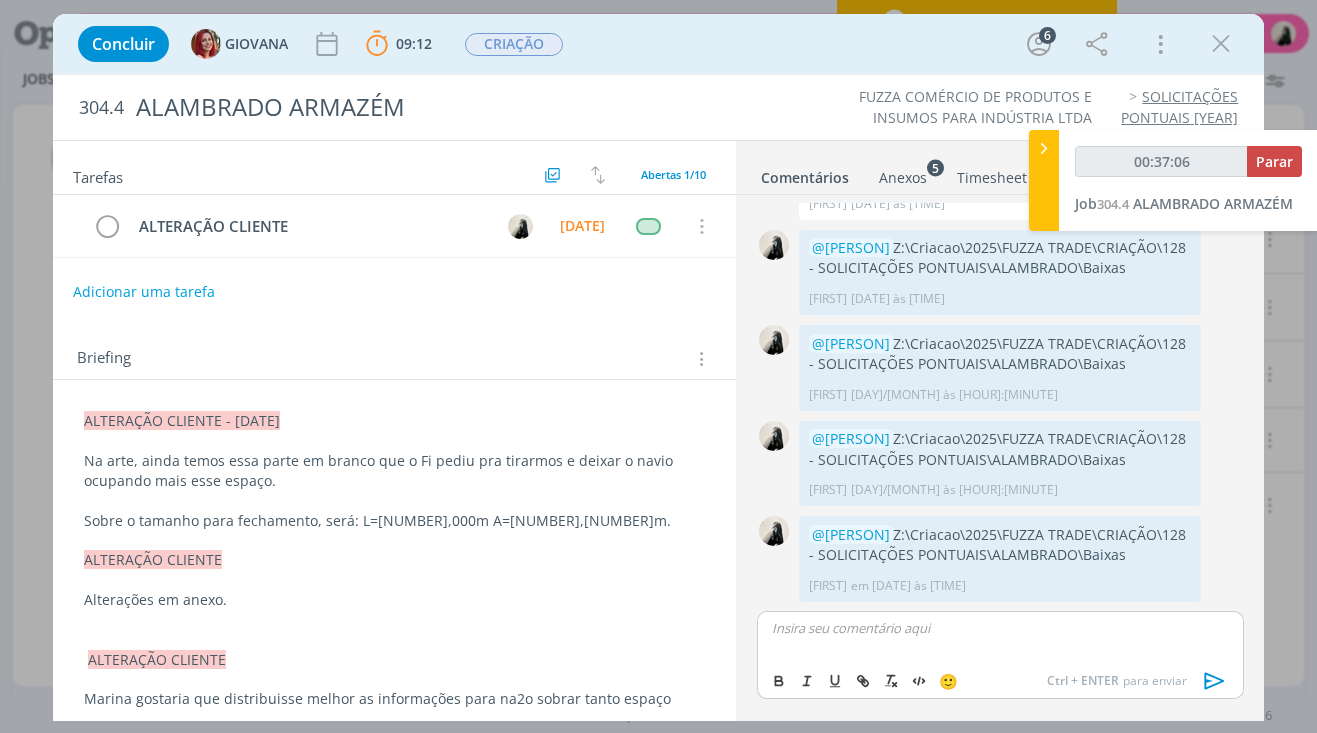 type 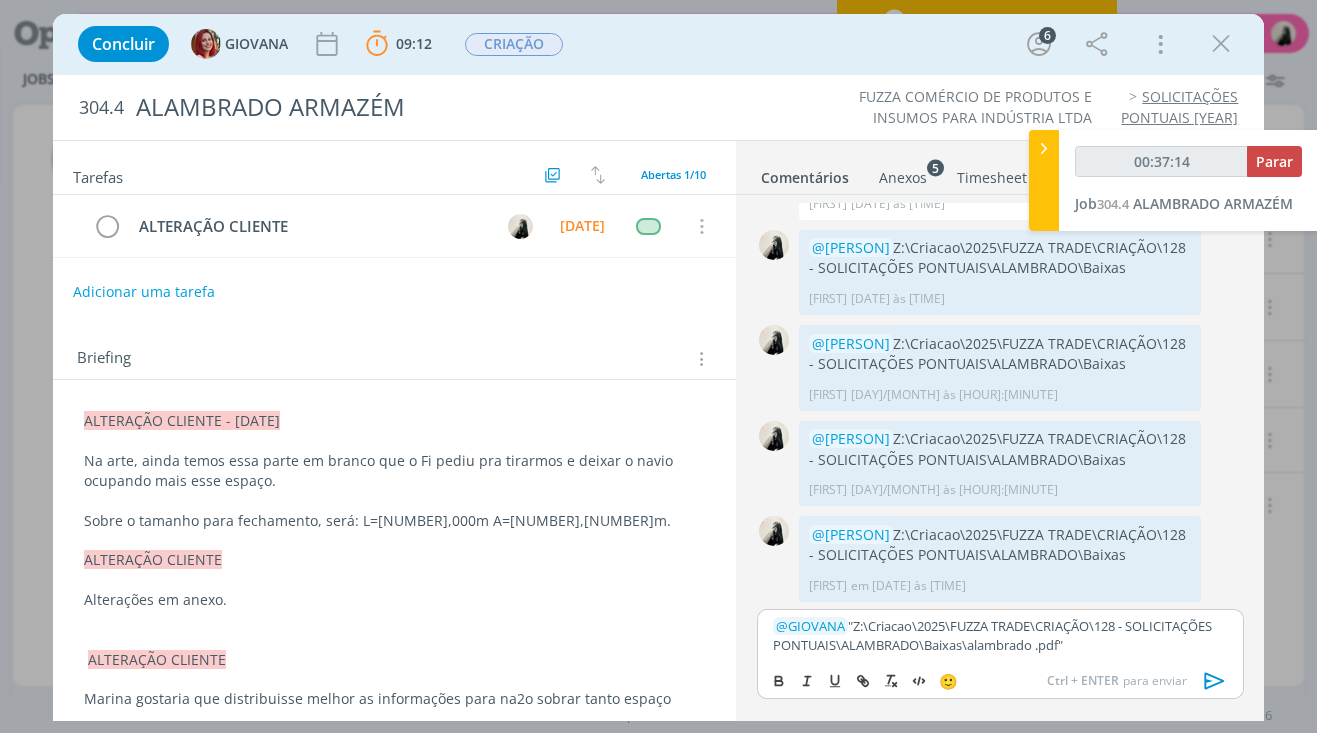 click 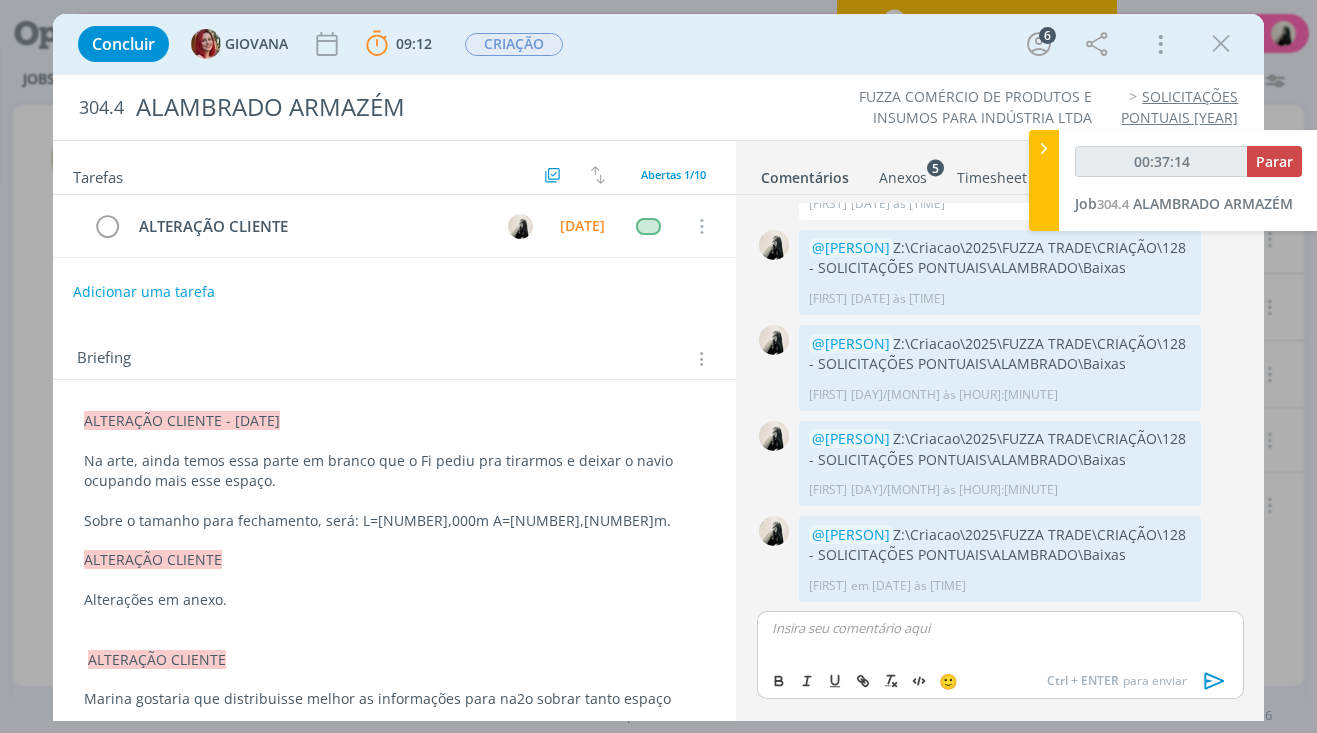scroll, scrollTop: 465, scrollLeft: 0, axis: vertical 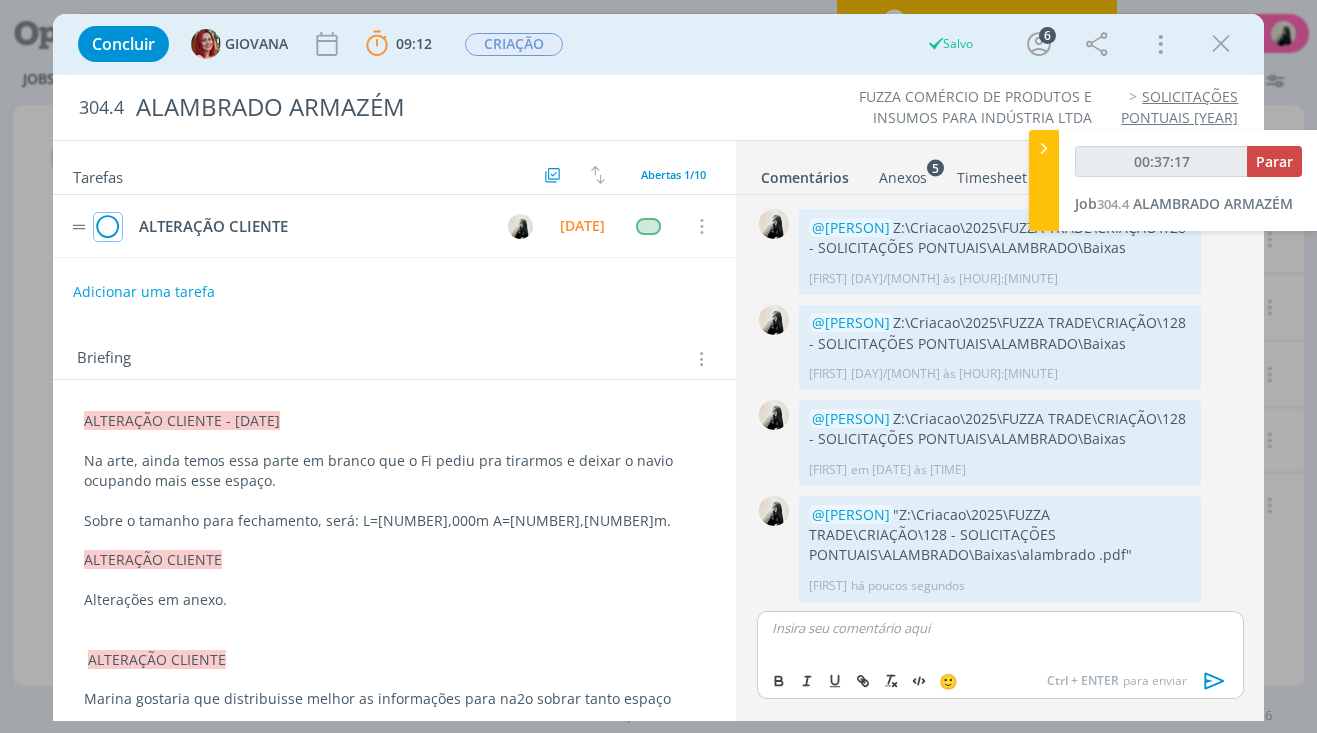 click at bounding box center [108, 227] 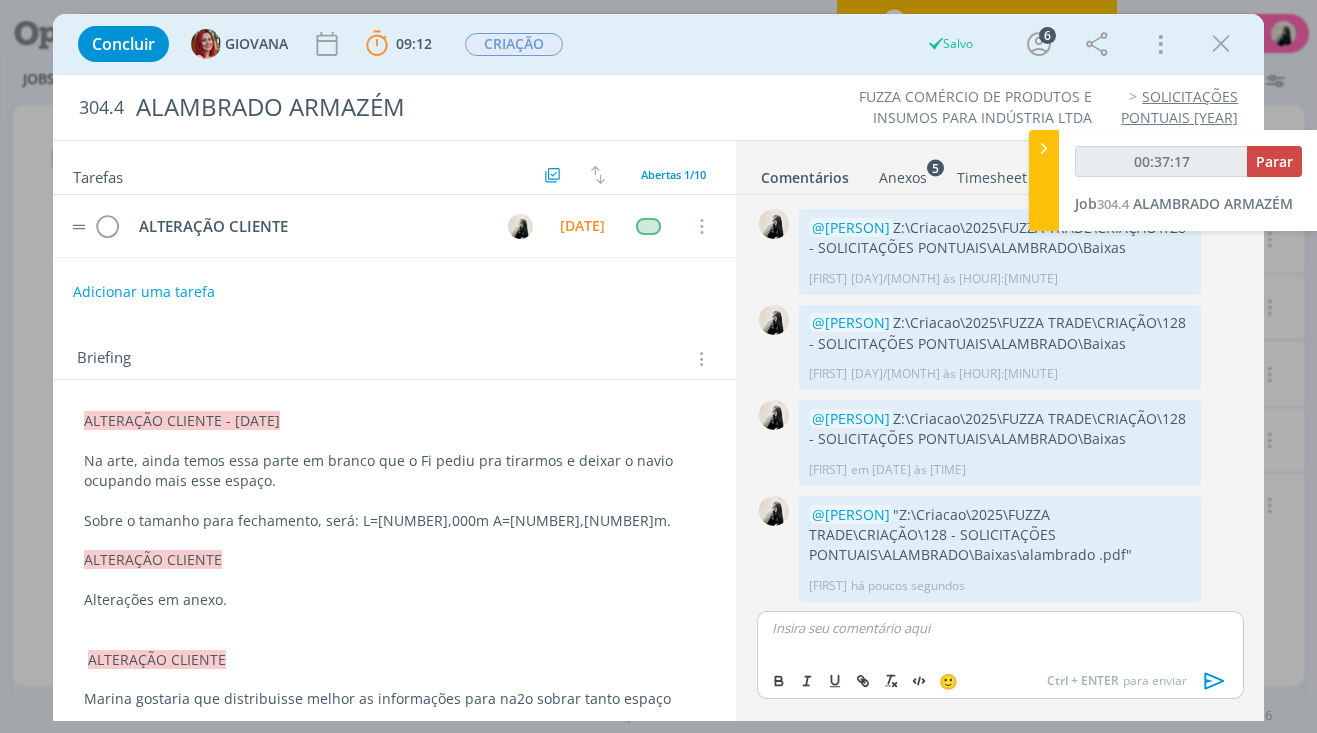 scroll, scrollTop: 427, scrollLeft: 0, axis: vertical 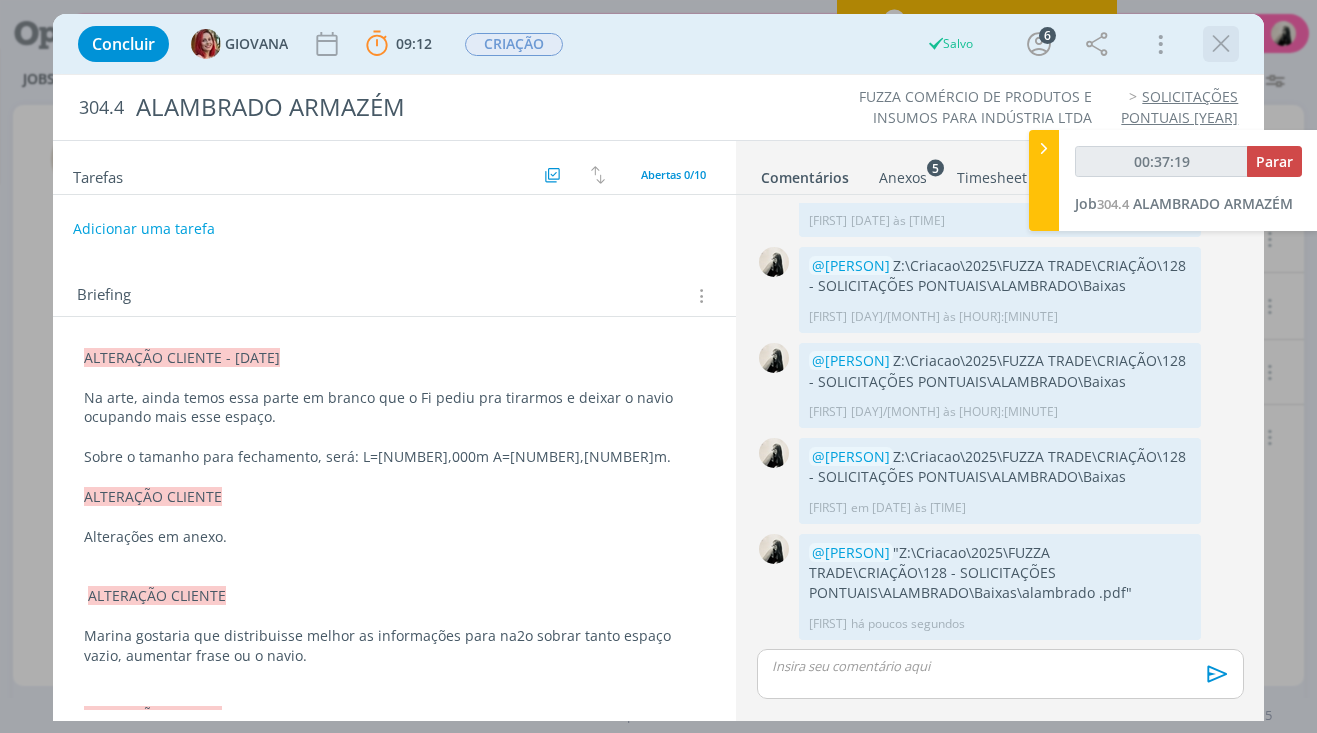 click at bounding box center (1221, 44) 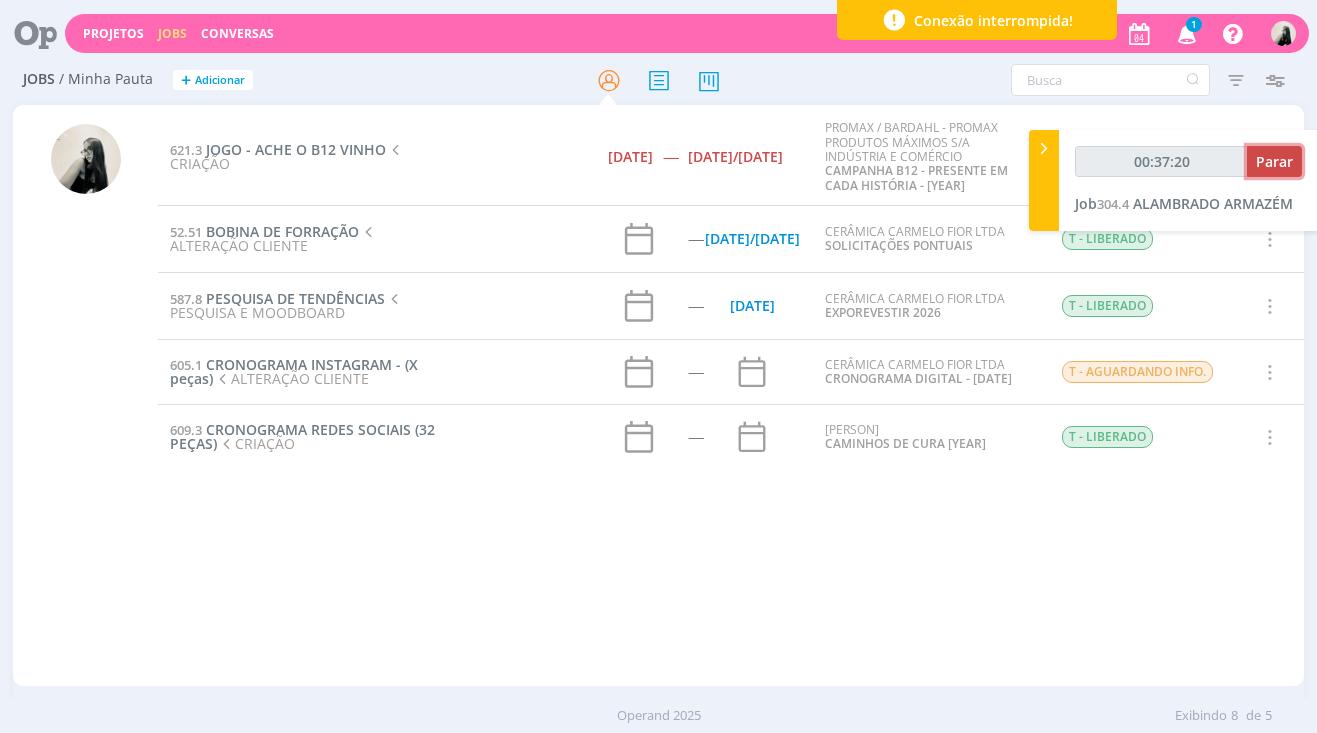type on "00:37:21" 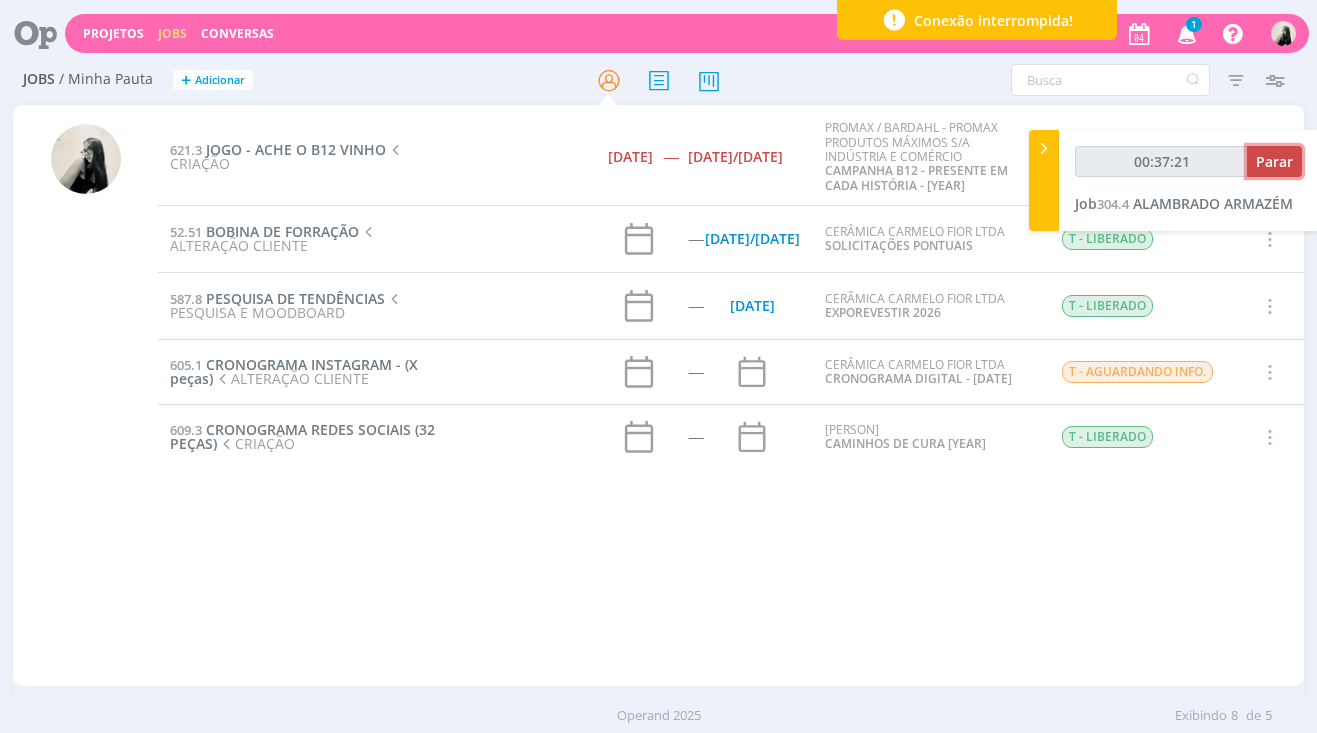 click on "Parar" at bounding box center [1274, 161] 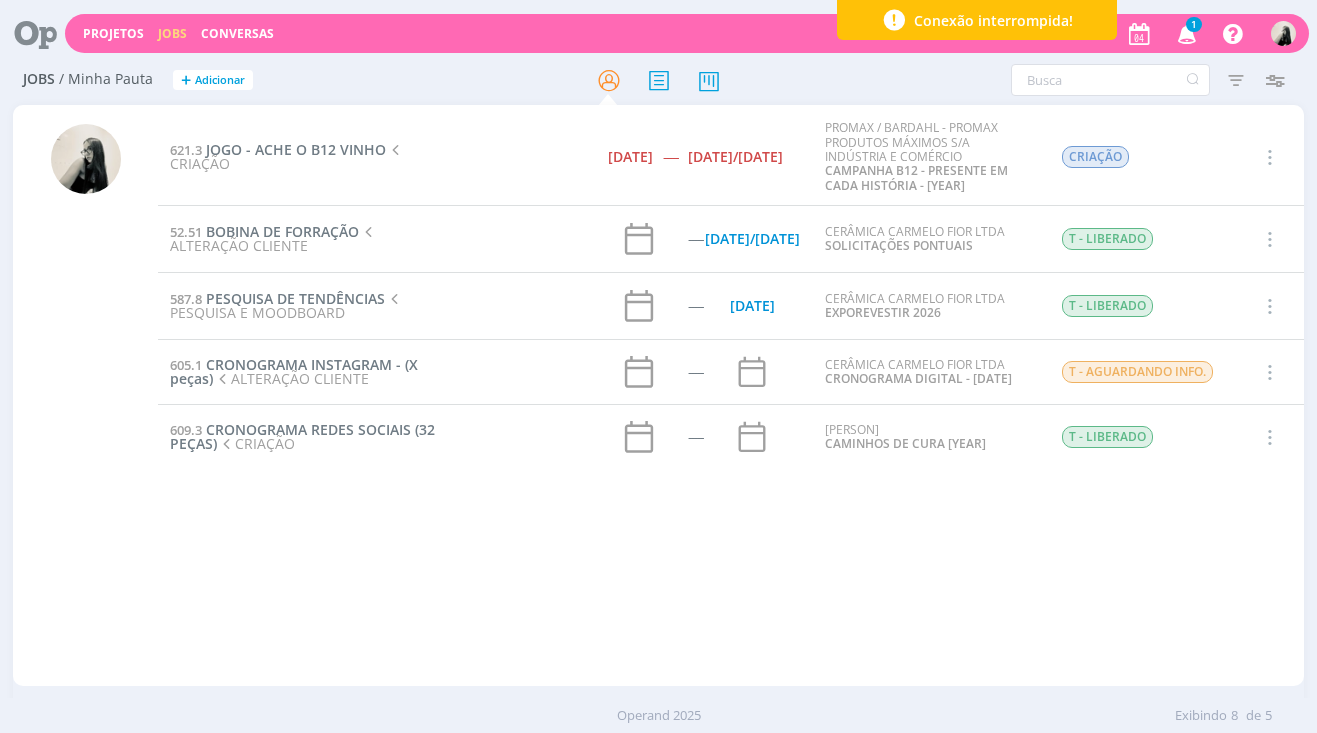 click on "1" at bounding box center (1194, 24) 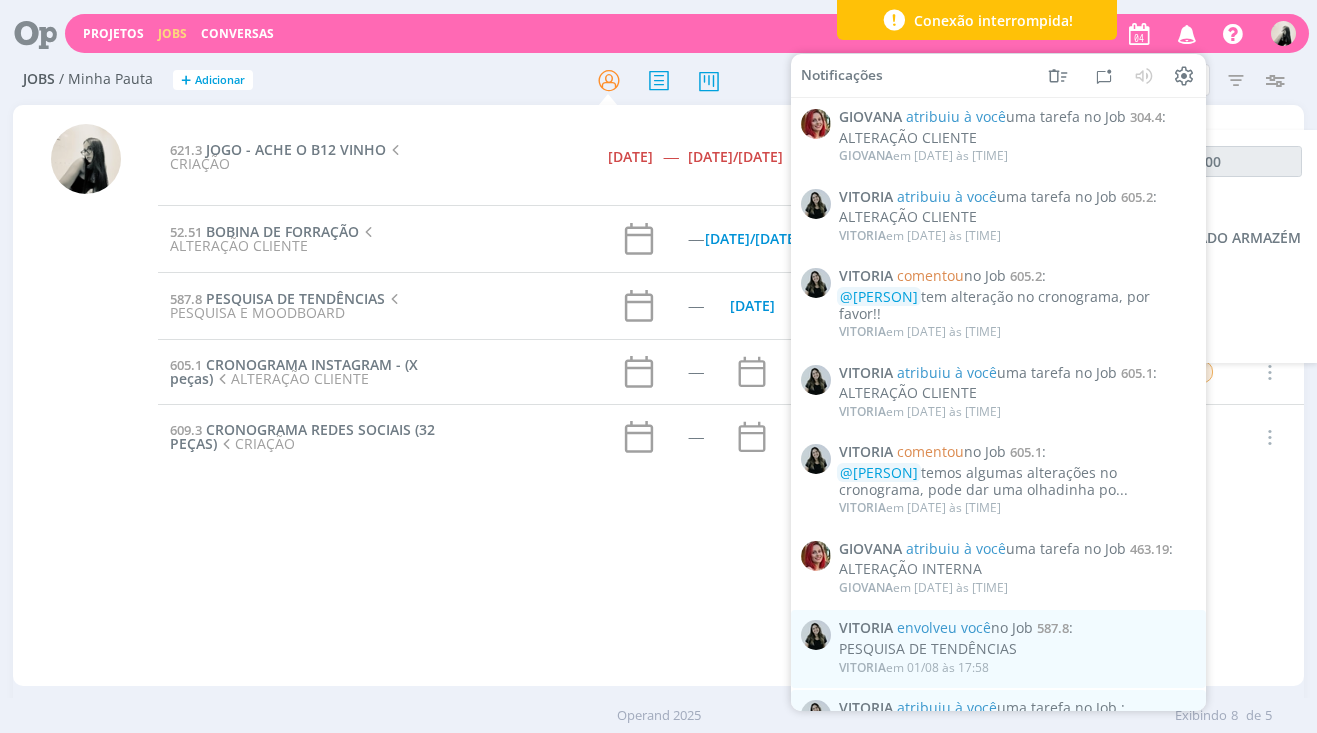 click at bounding box center (1187, 33) 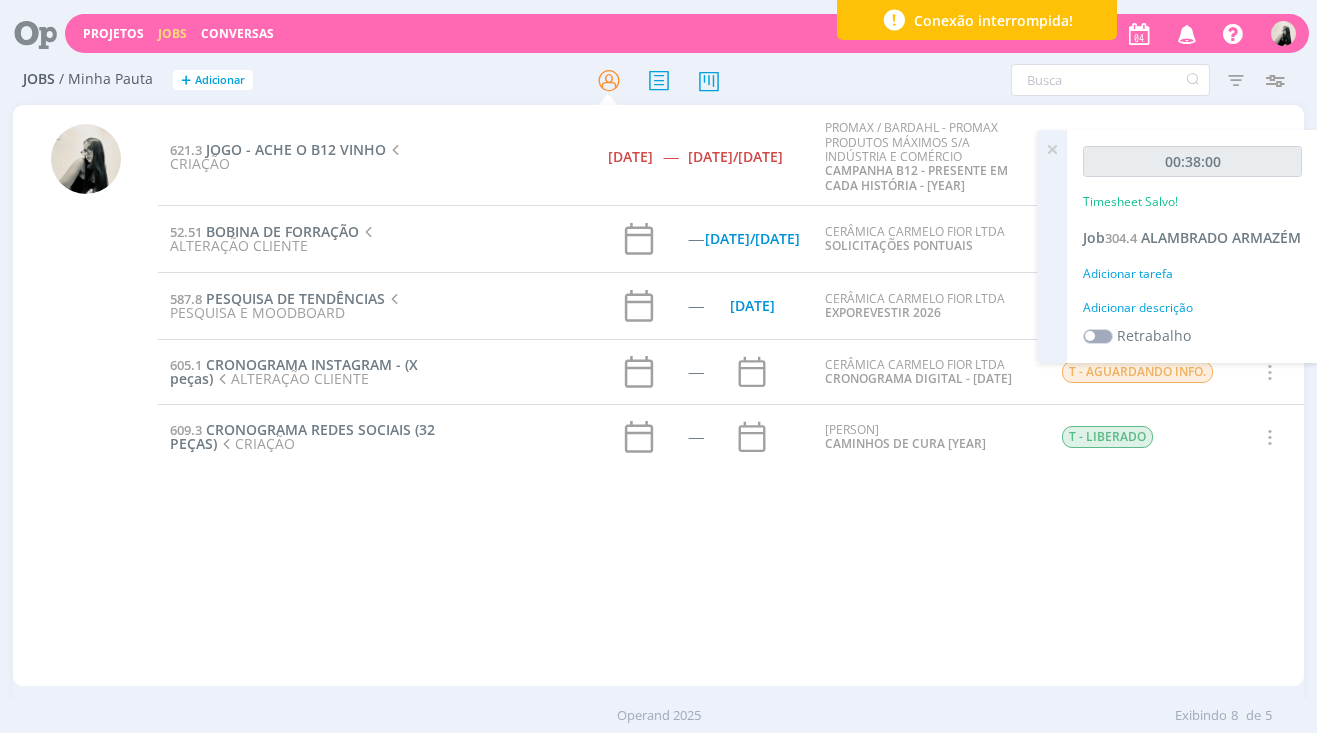 click on "621.3 JOGO - ACHE O B12 VINHO CRIAÇÃO [DATE] ----- [DATE] PROMAX / BARDAHL - PROMAX PRODUTOS MÁXIMOS S/A INDÚSTRIA E COMÉRCIO CAMPANHA B12 - PRESENTE EM CADA HISTÓRIA - 2025 CRIAÇÃO Selecionar Concluir Cancelar Iniciar timesheet 52.51 BOBINA DE FORRAÇÃO ALTERAÇÃO CLIENTE -----
[DATE] CERÂMICA CARMELO FIOR LTDA SOLICITAÇÕES PONTUAIS T - LIBERADO Selecionar Concluir Cancelar Iniciar timesheet 587.8 PESQUISA DE TENDÊNCIAS PESQUISA E MOODBOARD -----
[DATE] CERÂMICA CARMELO FIOR LTDA EXPOREVESTIR 2026 T - LIBERADO Selecionar Concluir Cancelar Iniciar timesheet 605.1 CRONOGRAMA INSTAGRAM - (X peças) ALTERAÇÃO CLIENTE -----
CERÂMICA CARMELO FIOR LTDA CRONOGRAMA DIGITAL - AGO/2025 T - AGUARDANDO INFO. Selecionar Concluir Cancelar Iniciar timesheet 609.3 CRONOGRAMA REDES SOCIAIS (32 PEÇAS) CRIAÇÃO -----" at bounding box center [731, 395] 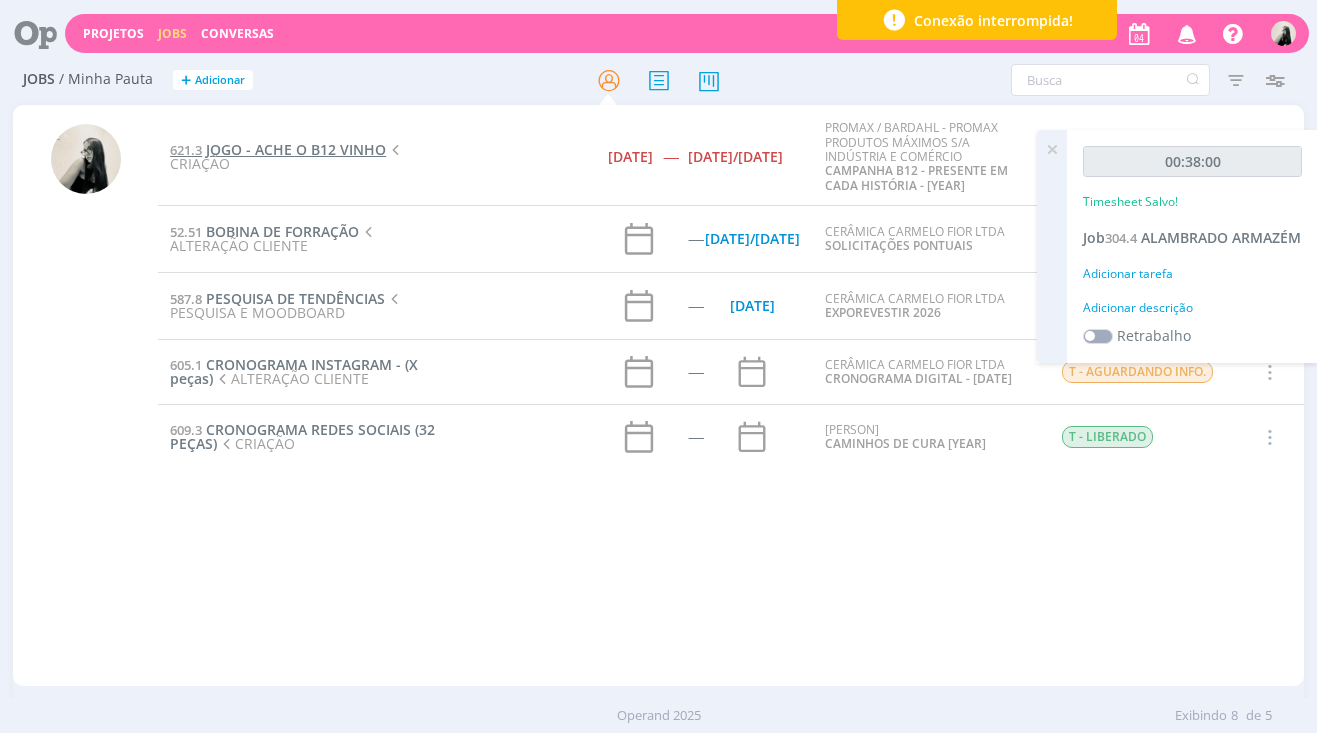 click on "JOGO - ACHE O B12 VINHO" at bounding box center [296, 149] 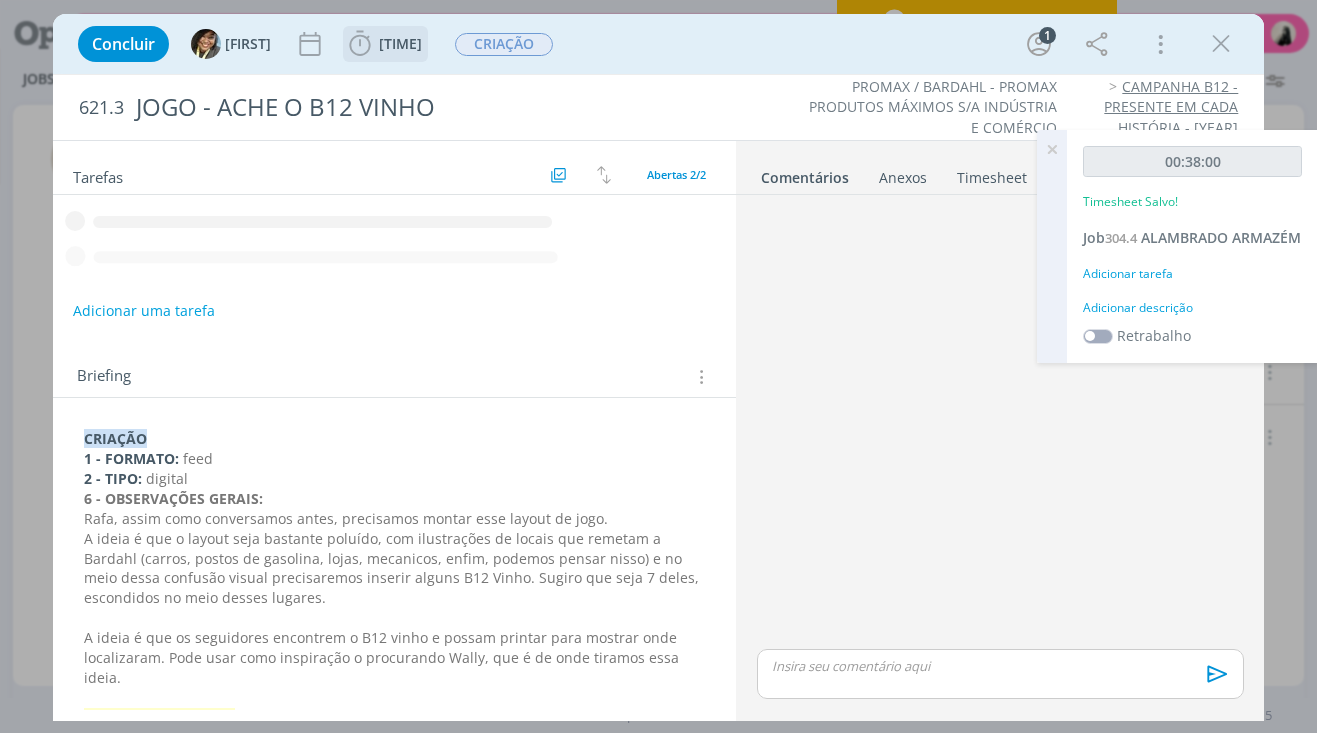 click 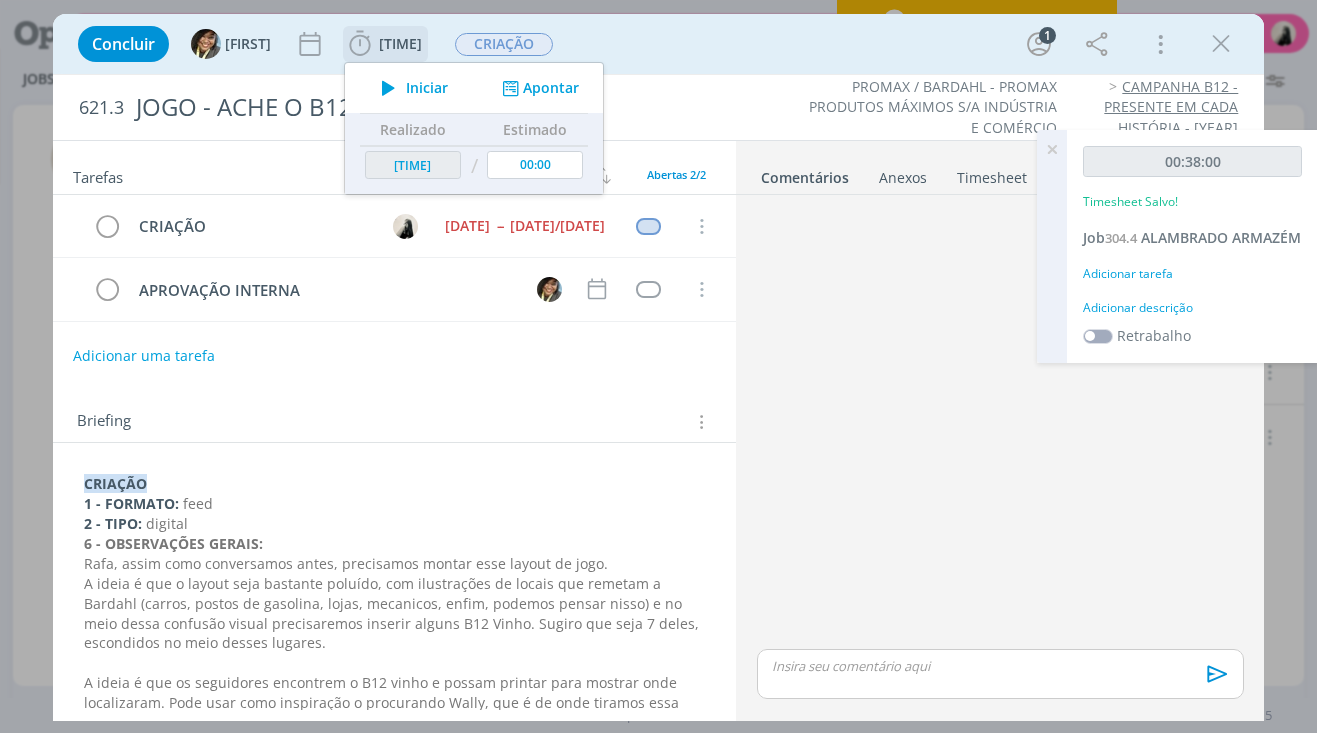 click at bounding box center (388, 88) 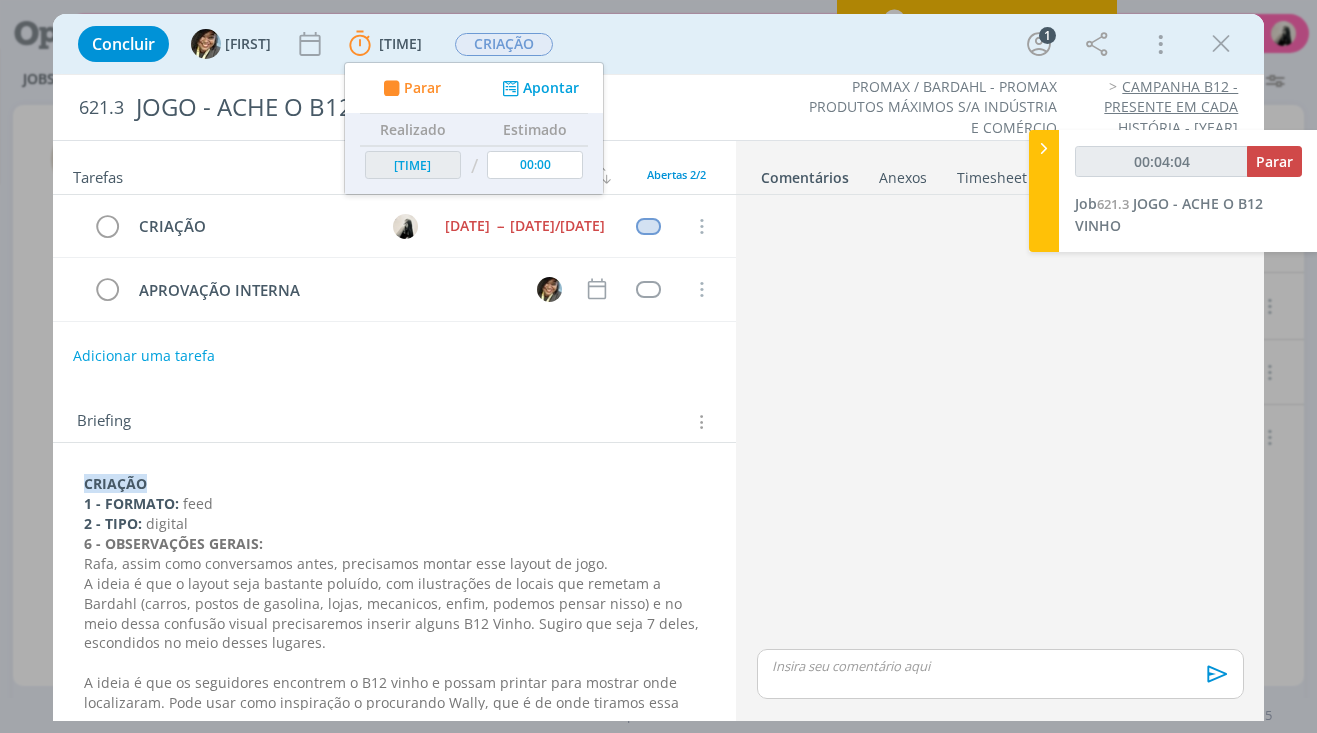 drag, startPoint x: 1226, startPoint y: 40, endPoint x: 1147, endPoint y: 161, distance: 144.50606 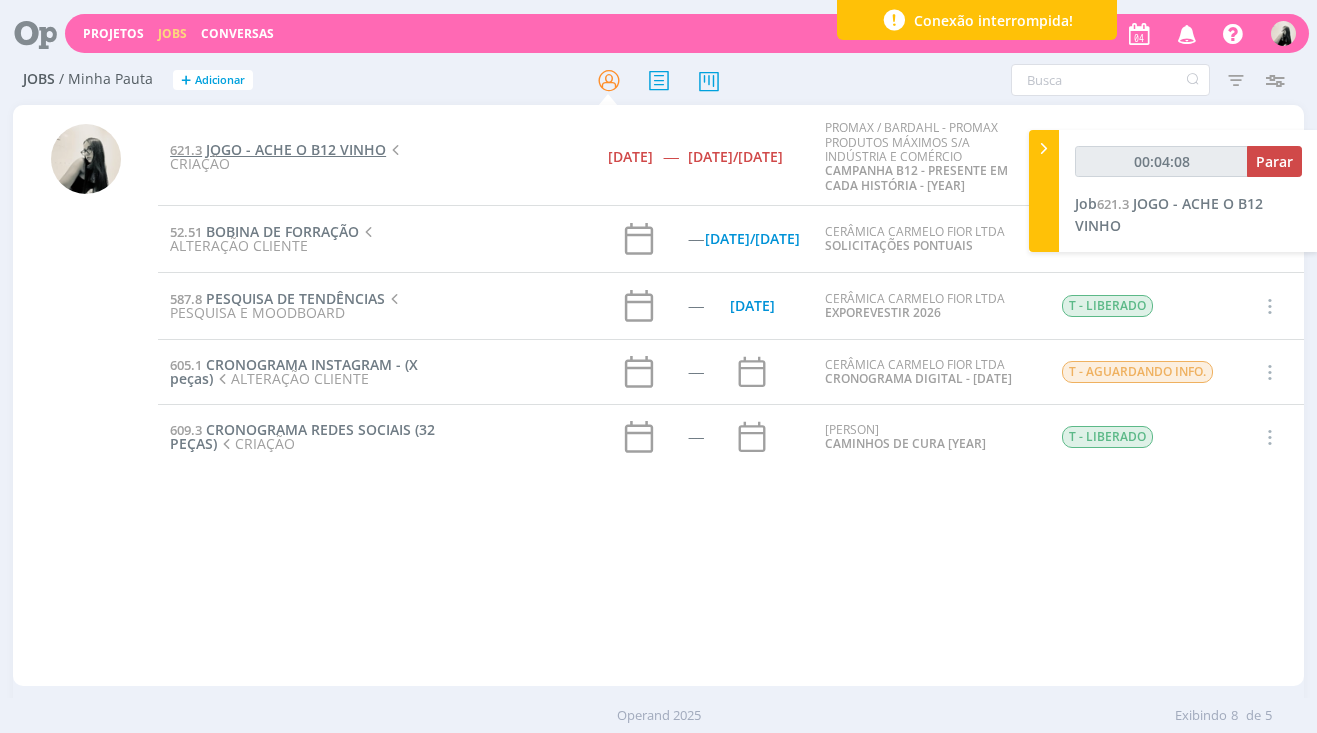 click on "JOGO - ACHE O B12 VINHO" at bounding box center [296, 149] 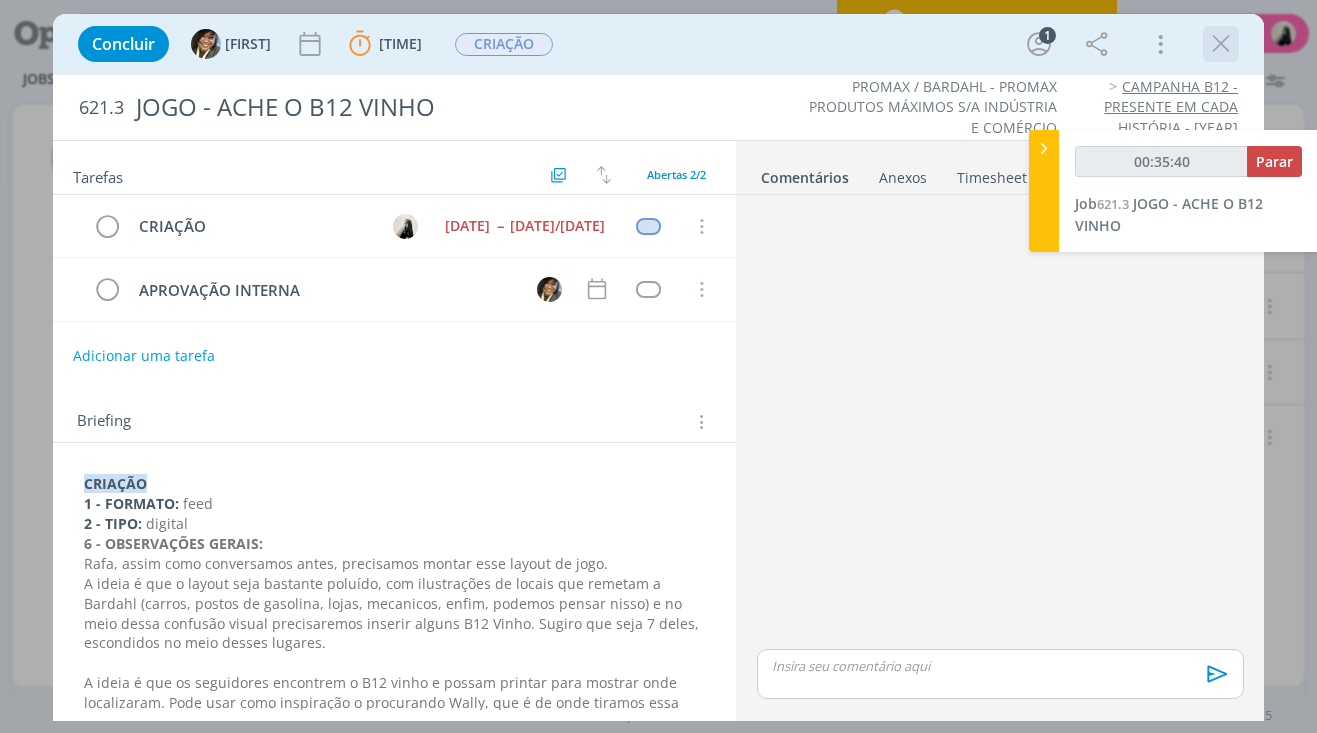 click at bounding box center (1221, 44) 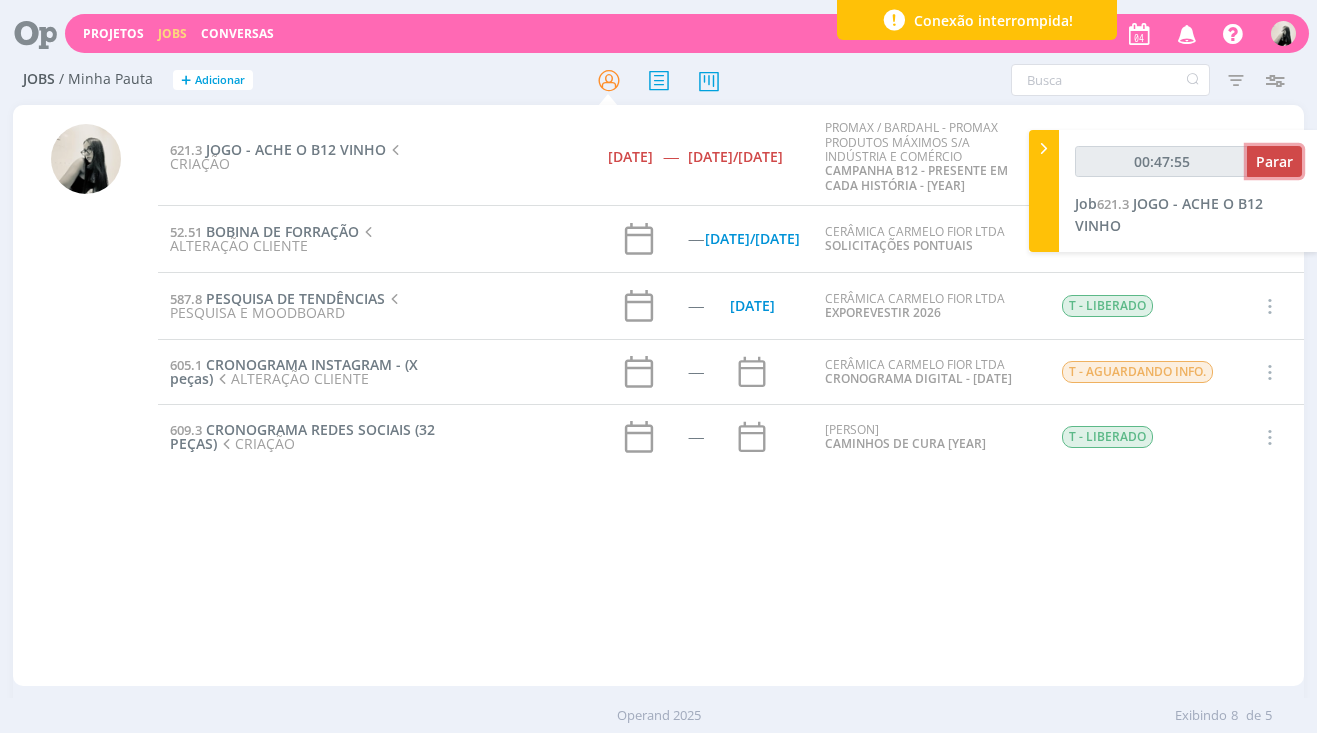 click on "Parar" at bounding box center [1274, 161] 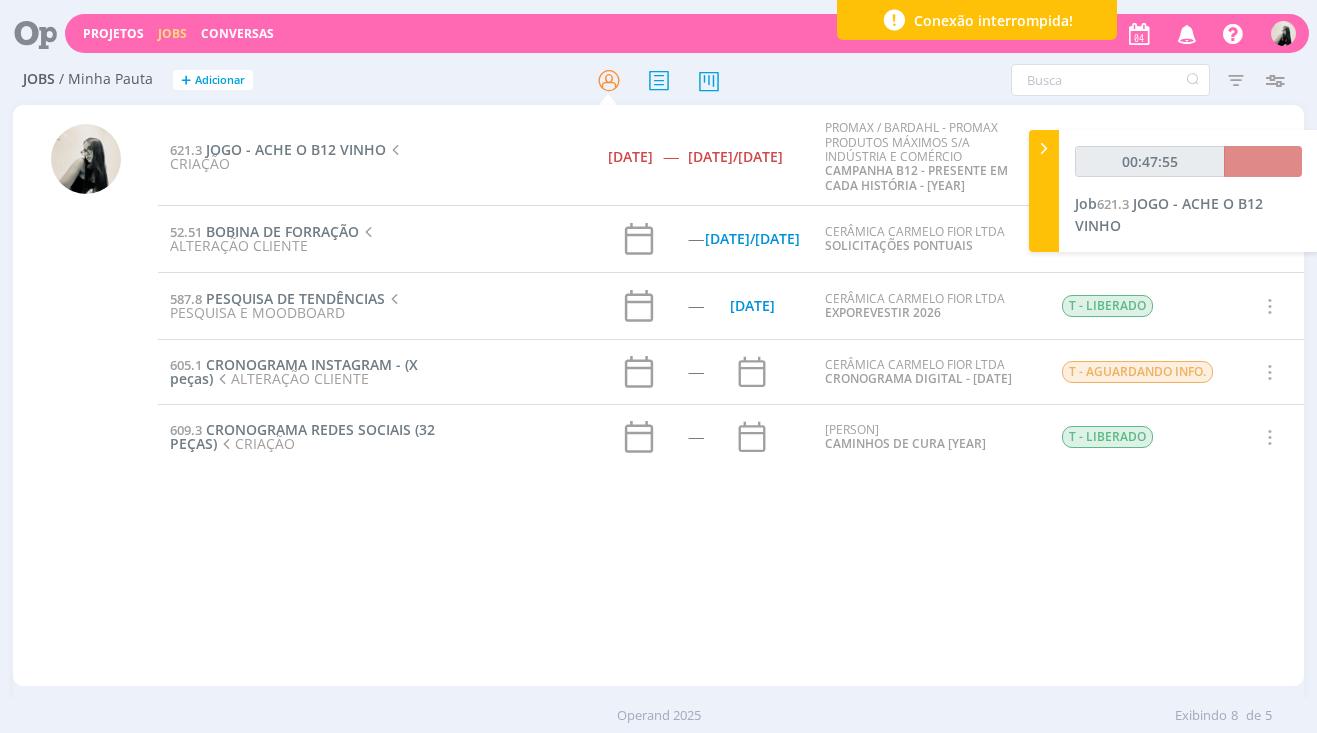 type on "00:49:00" 